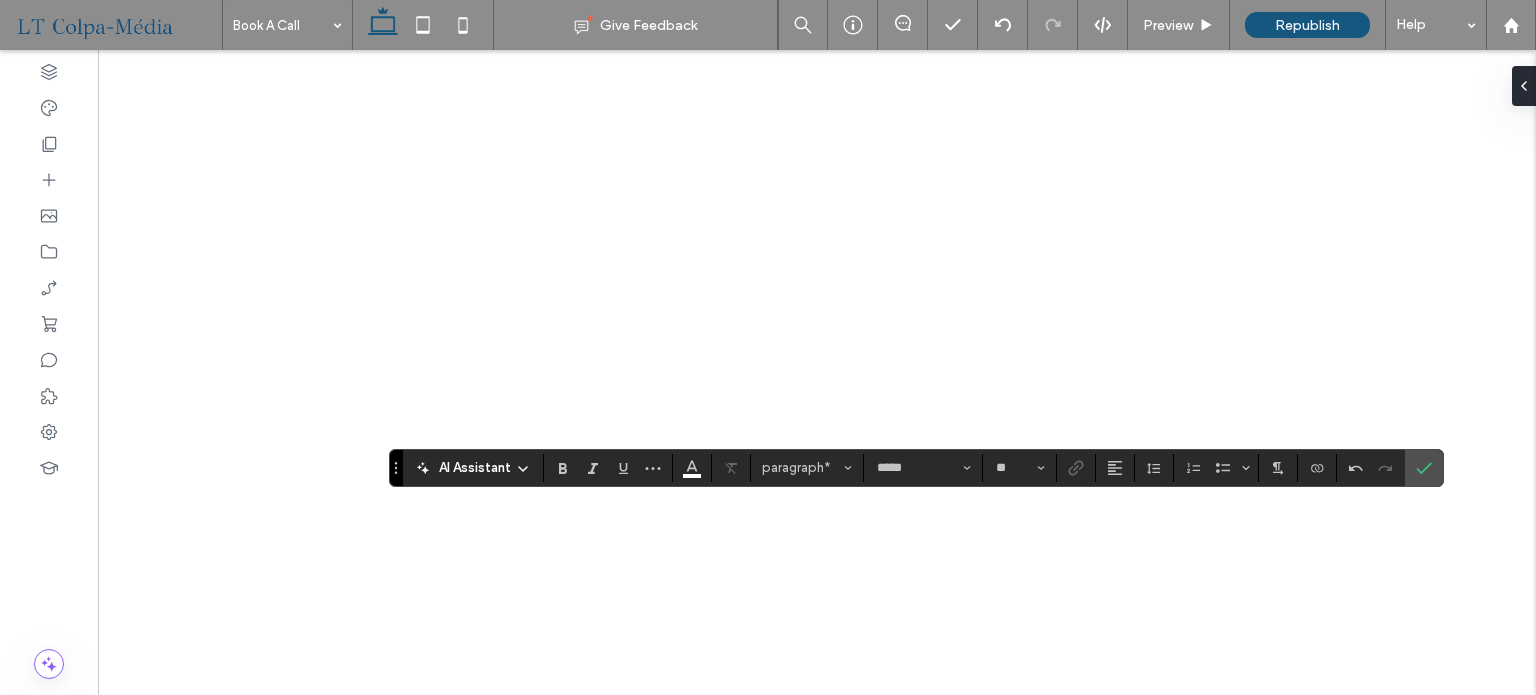 scroll, scrollTop: 0, scrollLeft: 0, axis: both 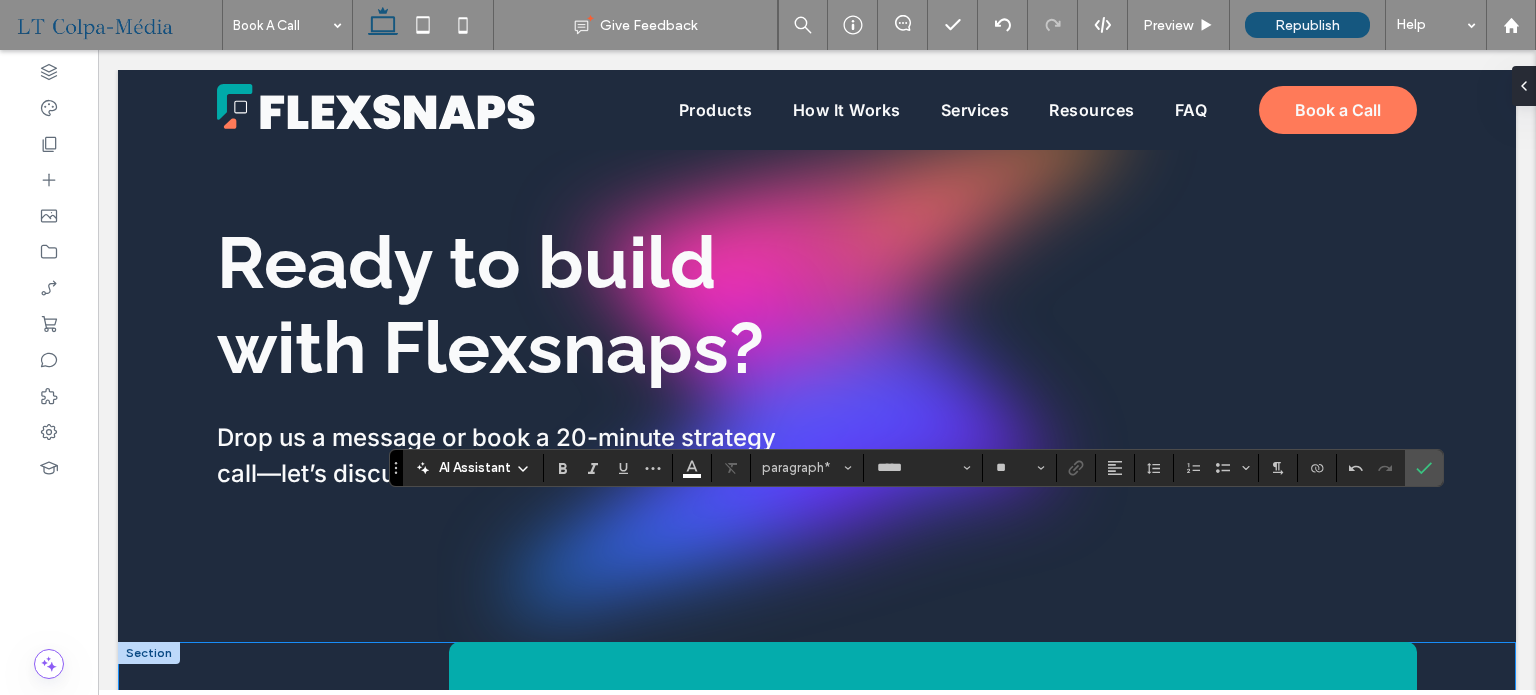 click on "**********" at bounding box center (817, 921) 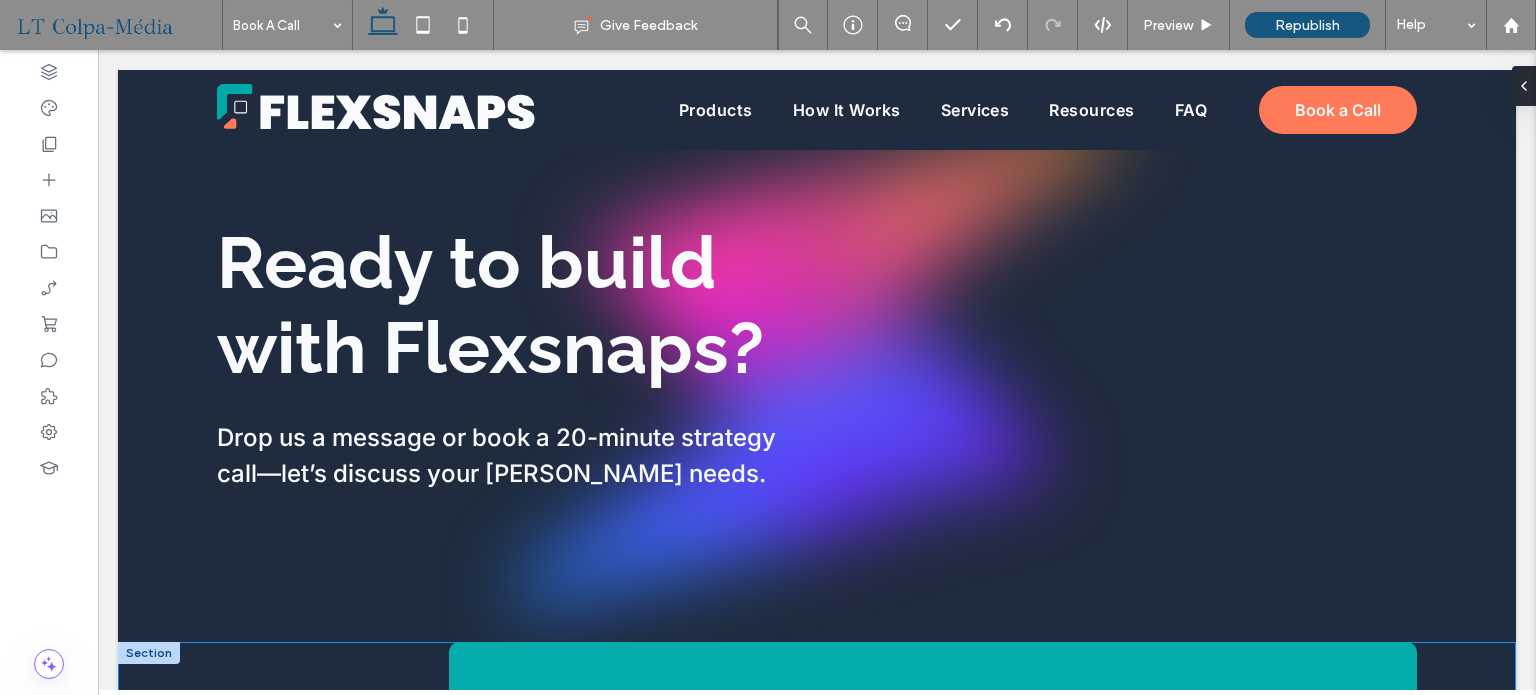scroll, scrollTop: 400, scrollLeft: 0, axis: vertical 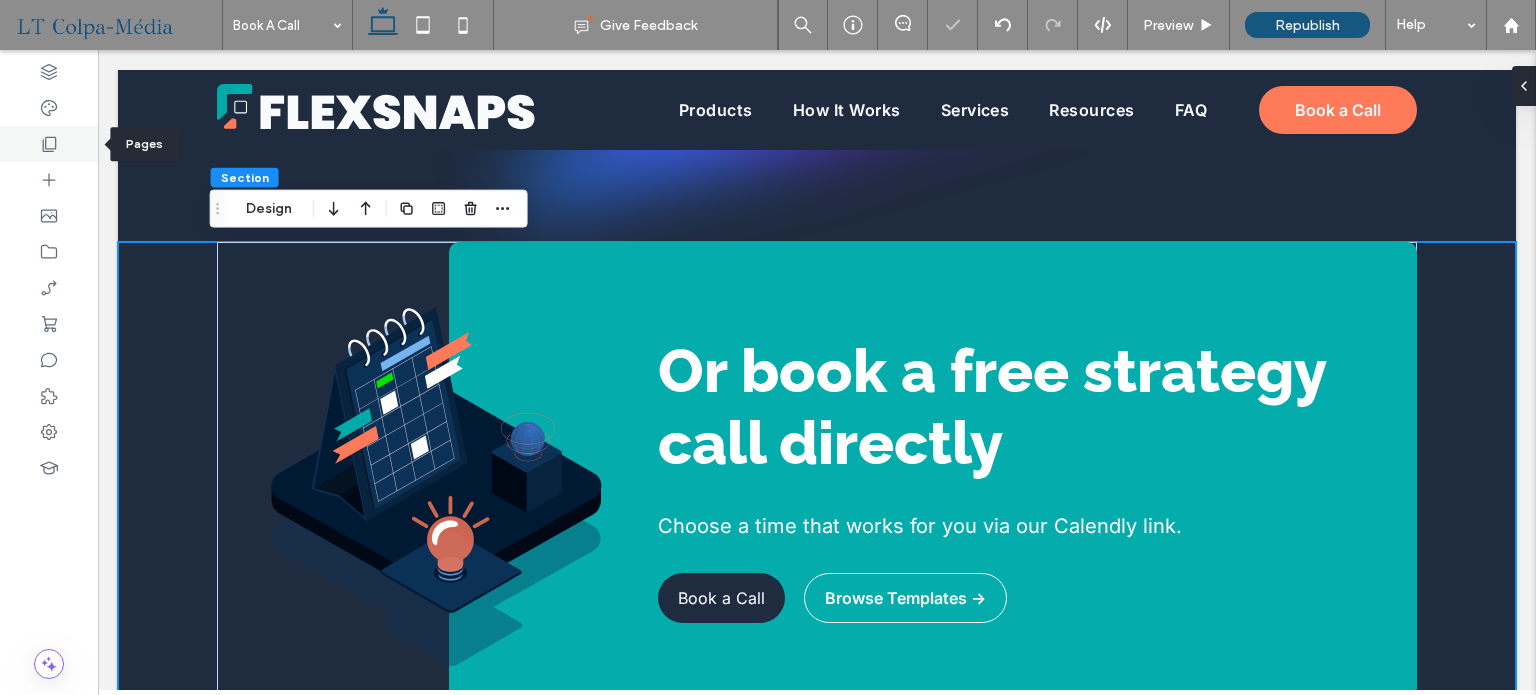 click at bounding box center (49, 144) 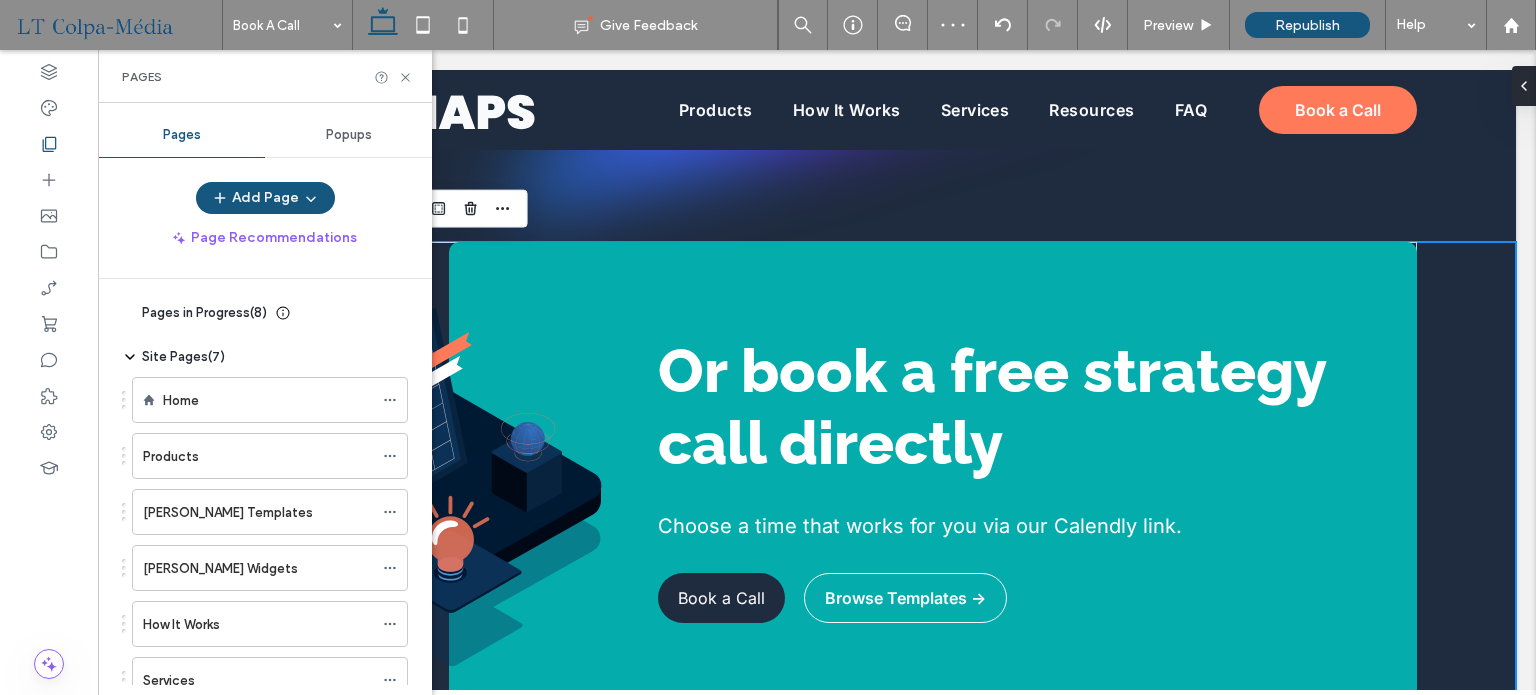 click on "Popups" at bounding box center (349, 135) 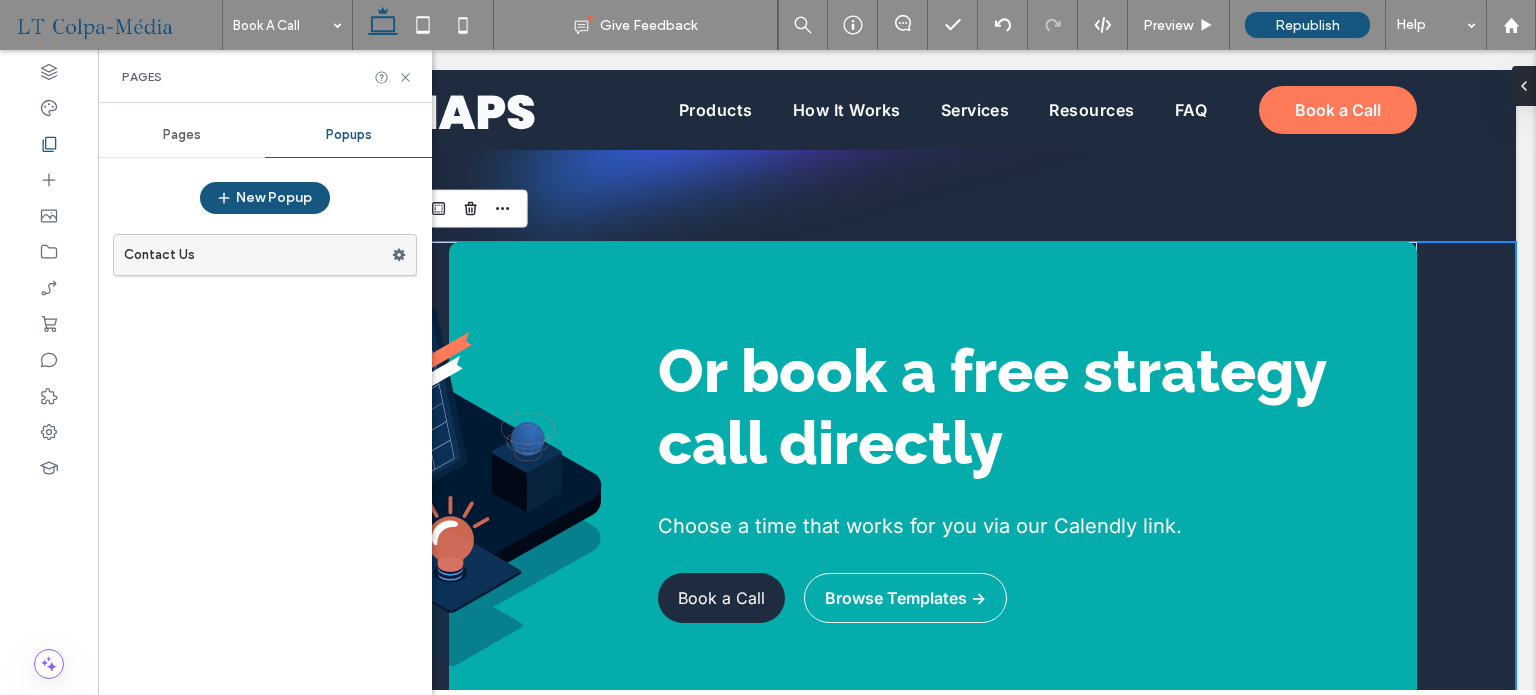 click on "Contact Us" at bounding box center (258, 255) 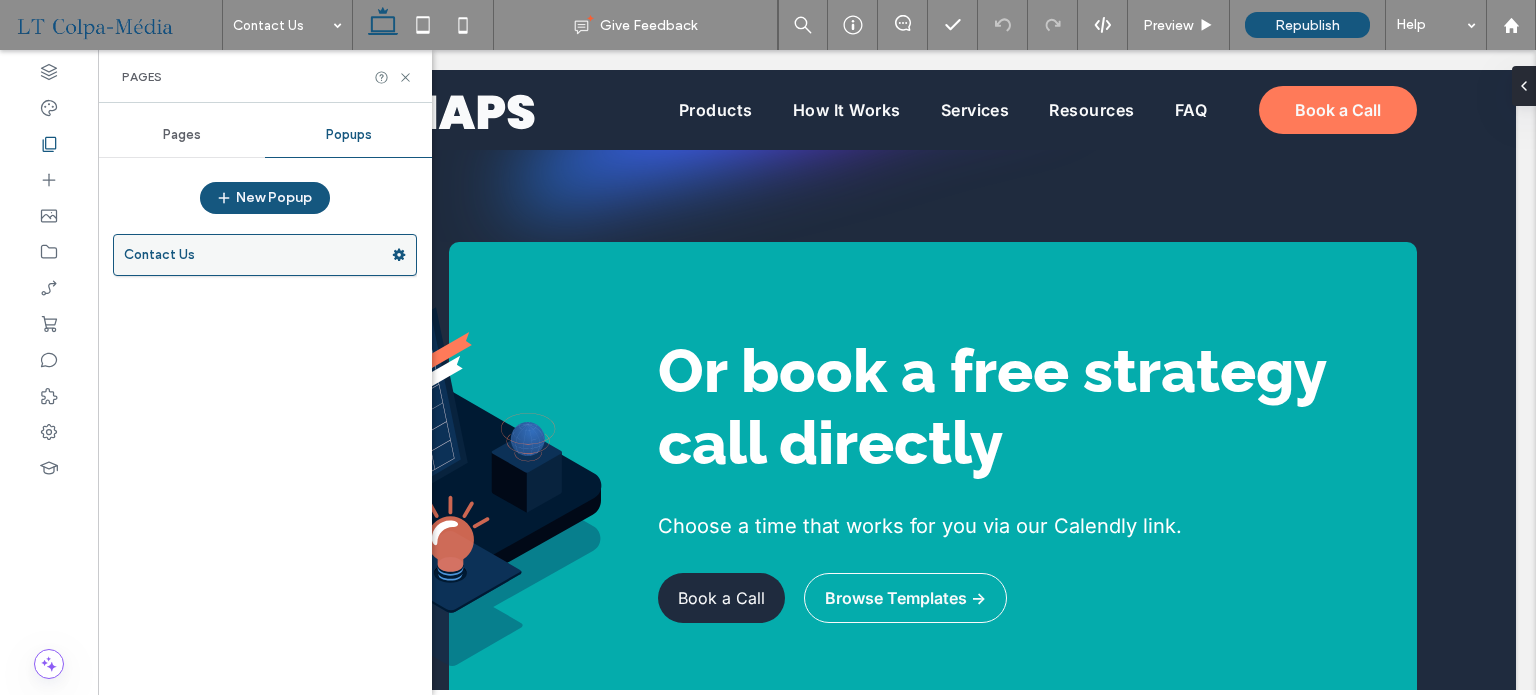 click 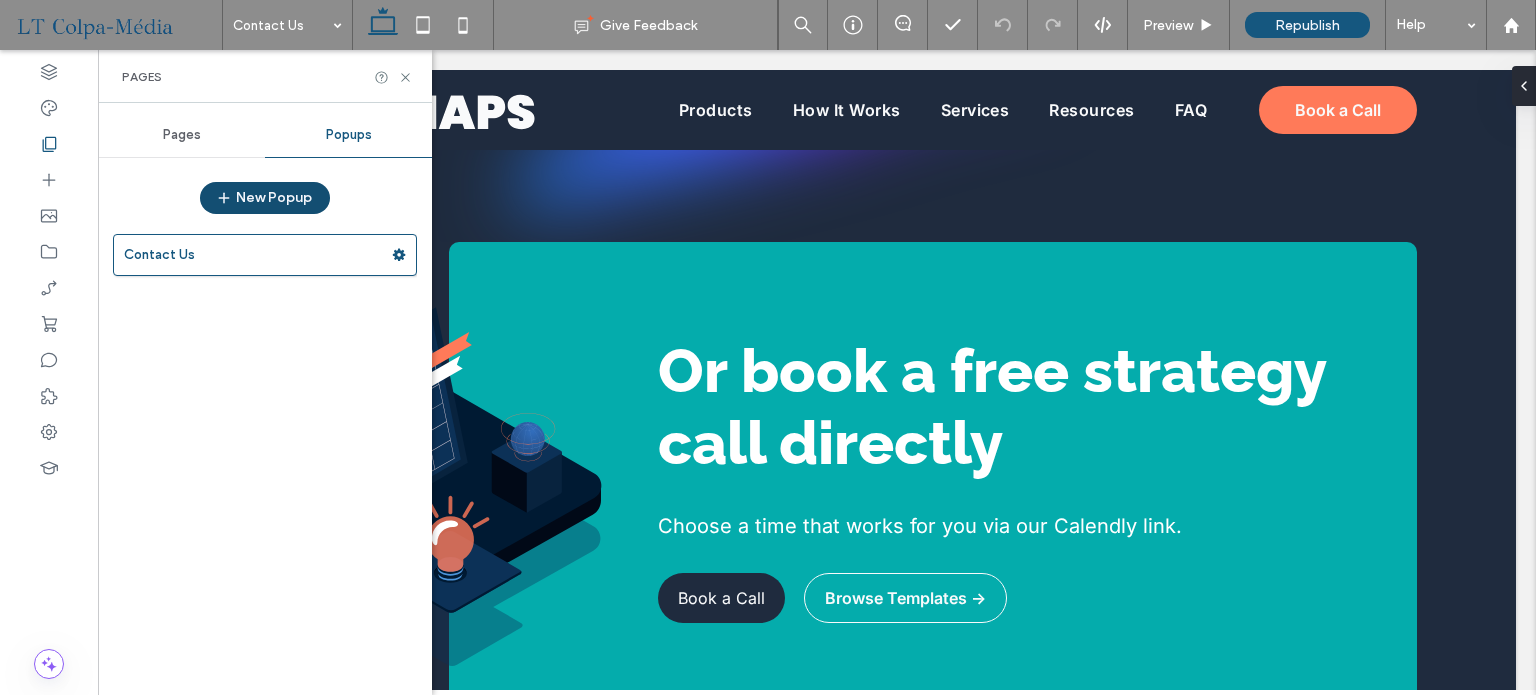 click on "New Popup" at bounding box center [265, 198] 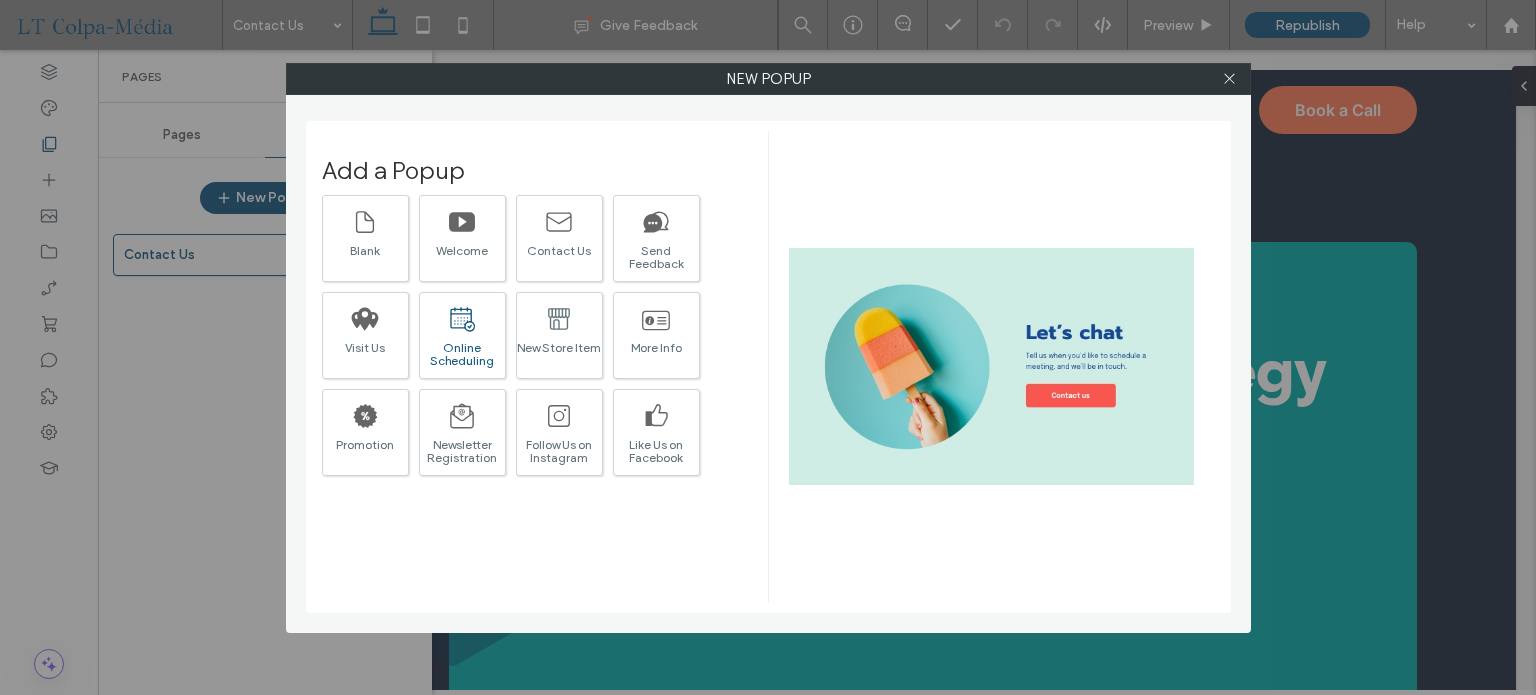click at bounding box center (462, 318) 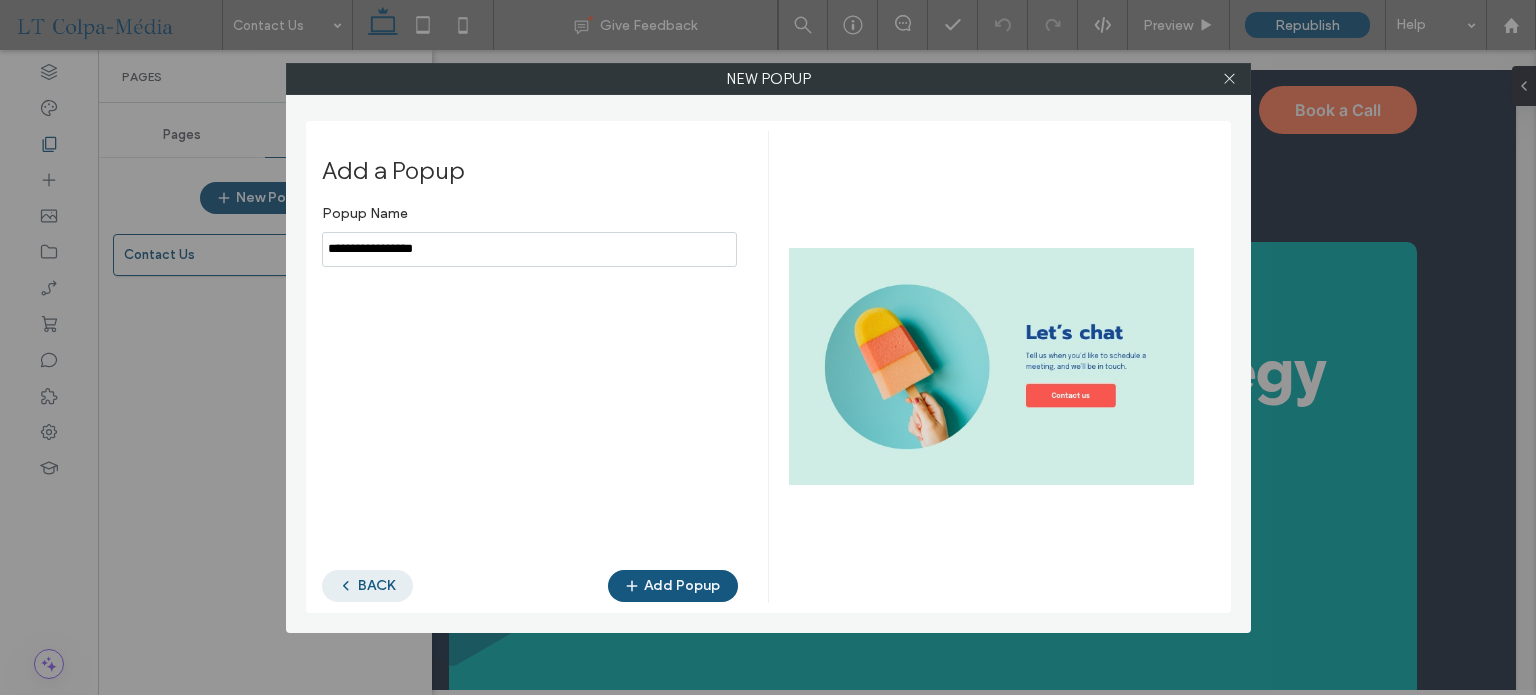 click on "BACK" at bounding box center (367, 586) 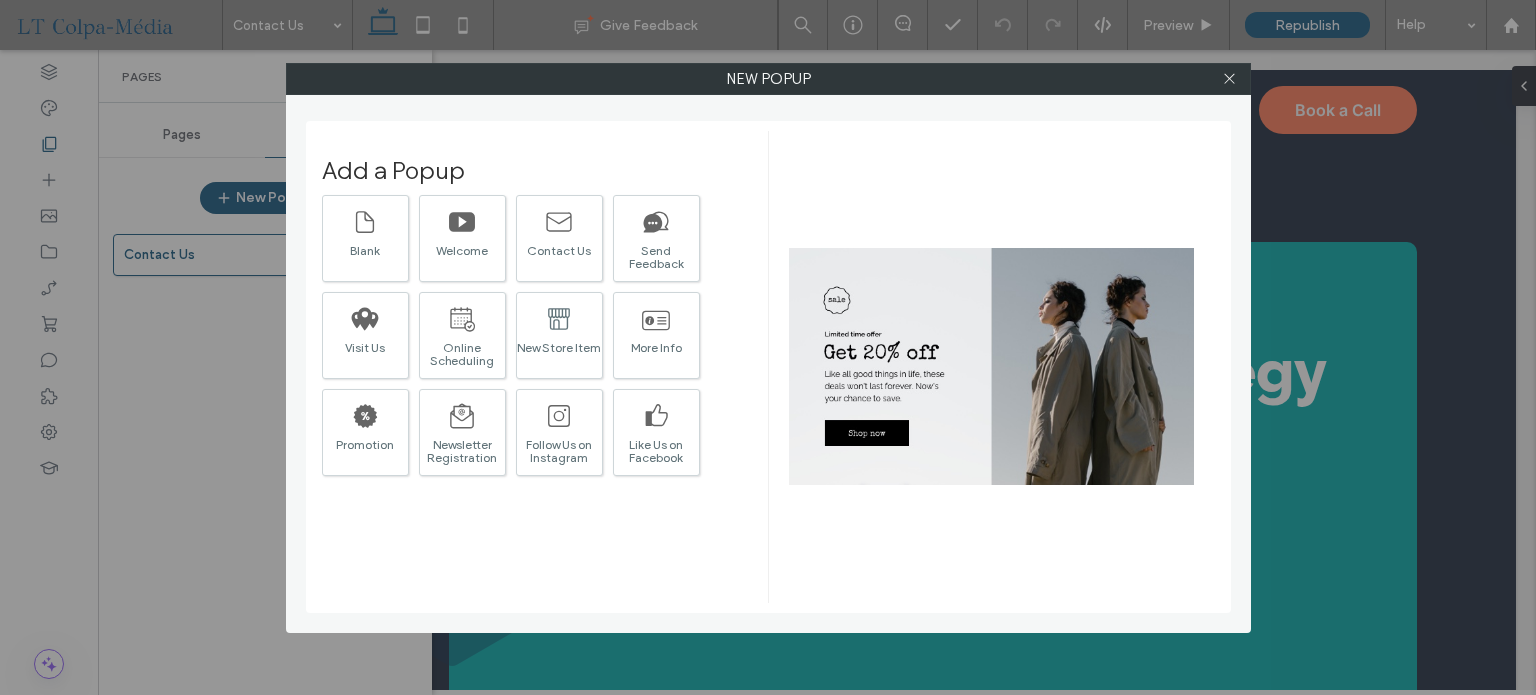 click on "New popup Add a Popup Blank Welcome Contact Us Send Feedback Visit Us Online Scheduling New Store Item More Info Promotion Newsletter Registration Follow Us on Instagram Like Us on Facebook" at bounding box center (768, 347) 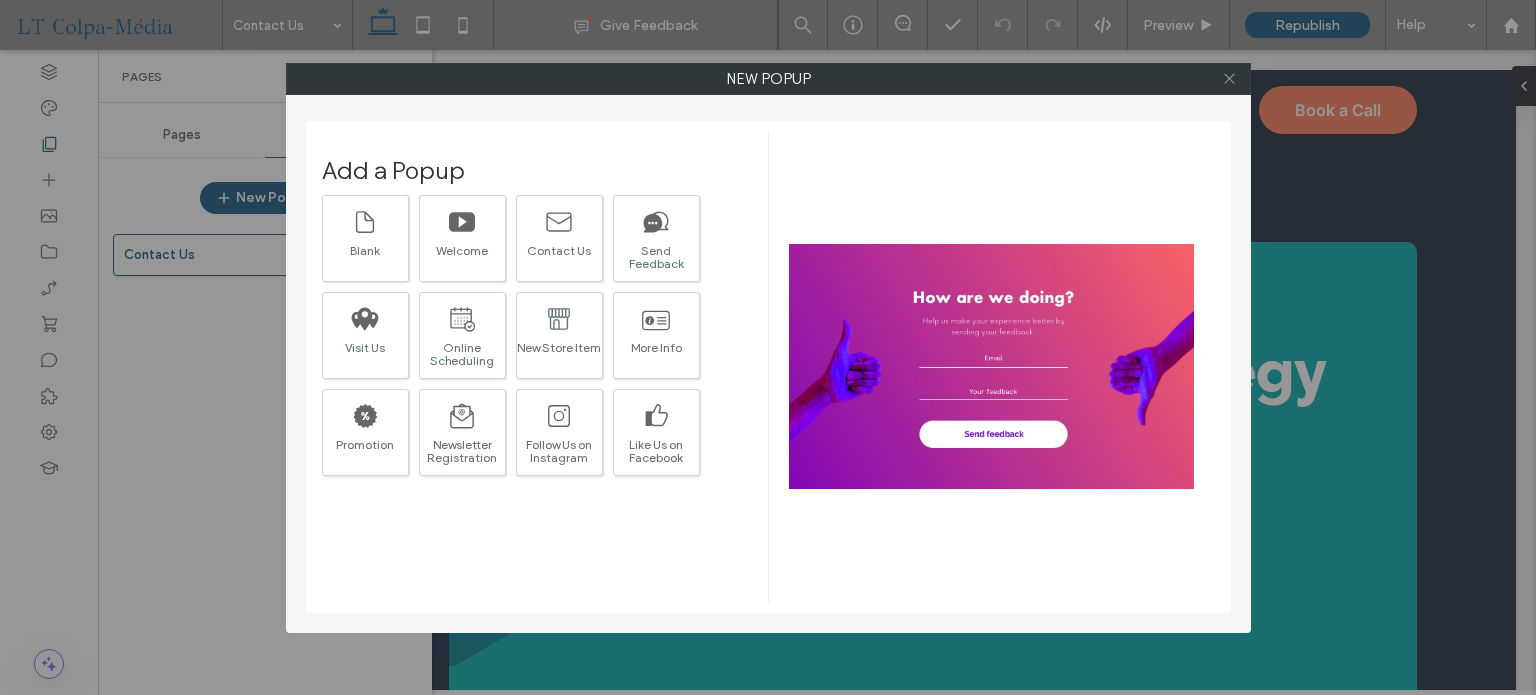 click 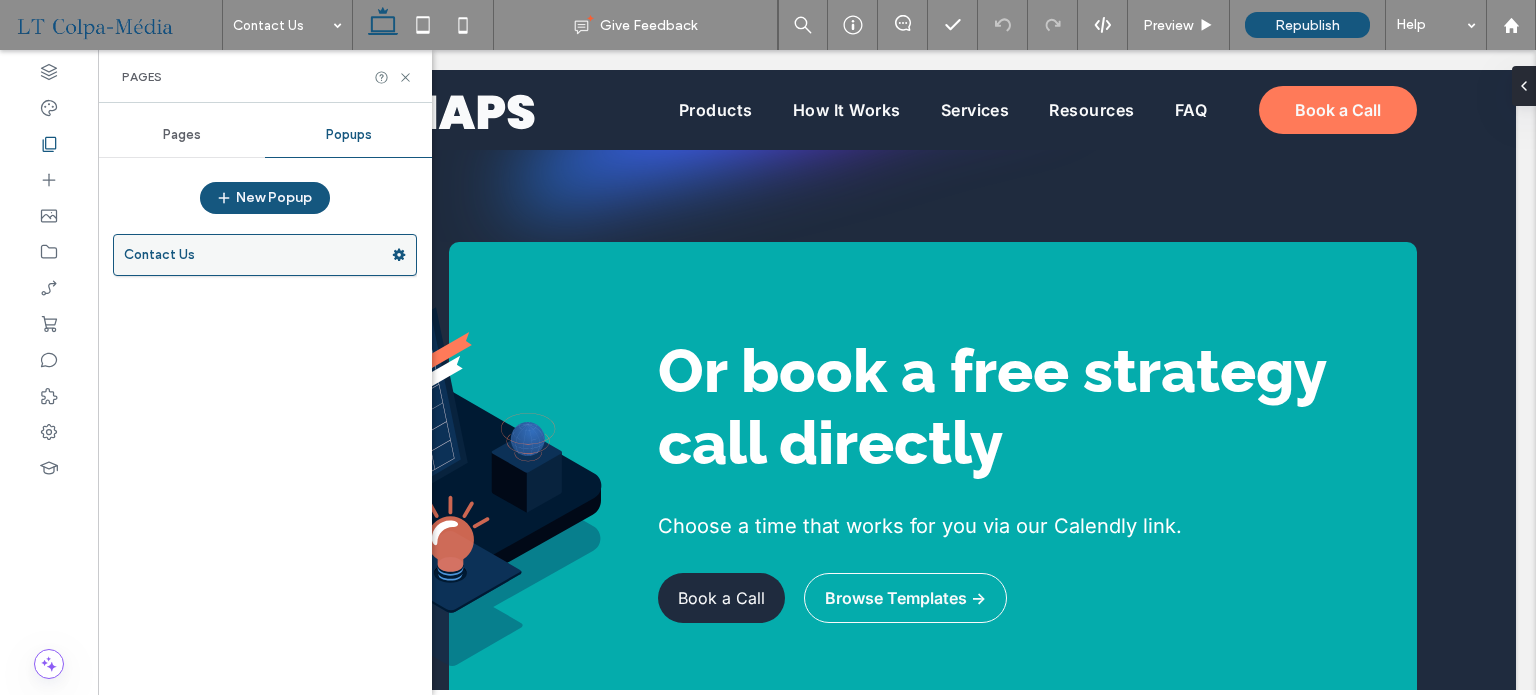 click 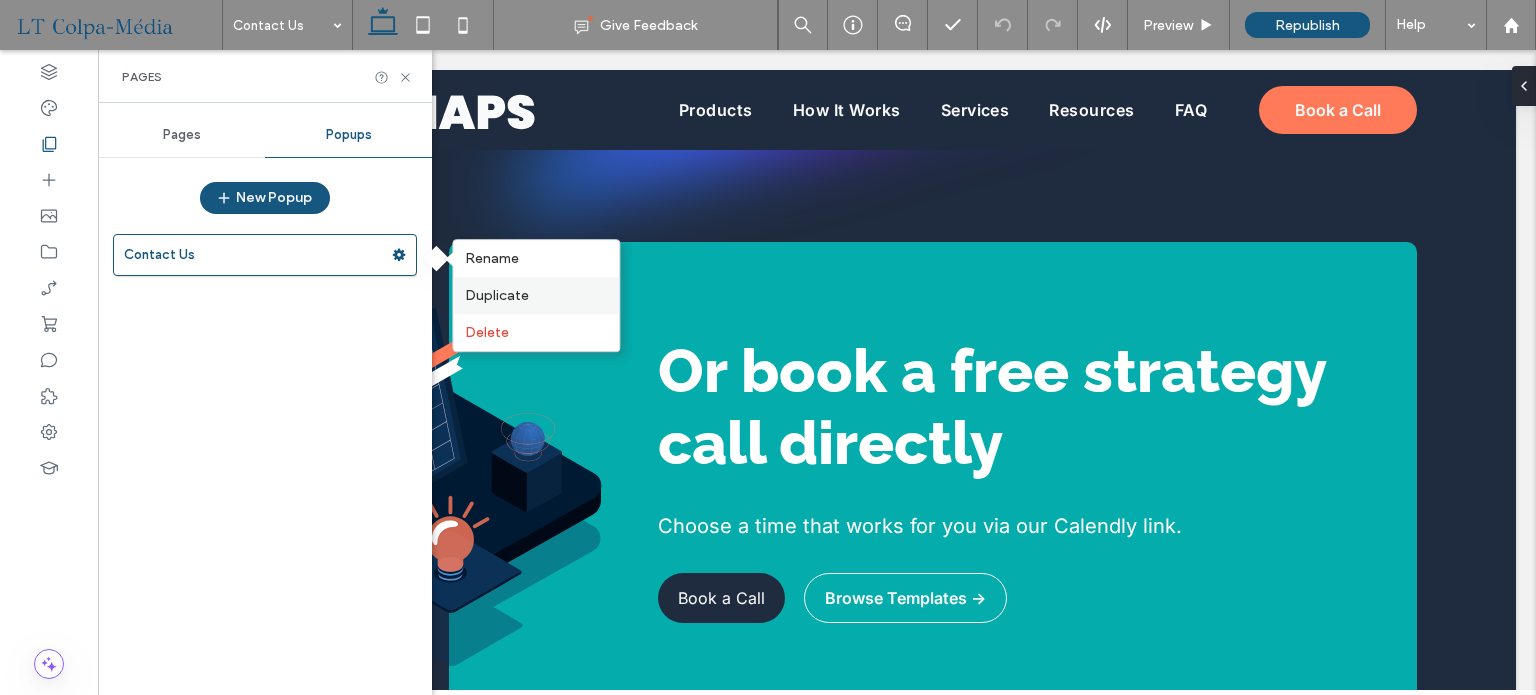 click on "Duplicate" at bounding box center [497, 295] 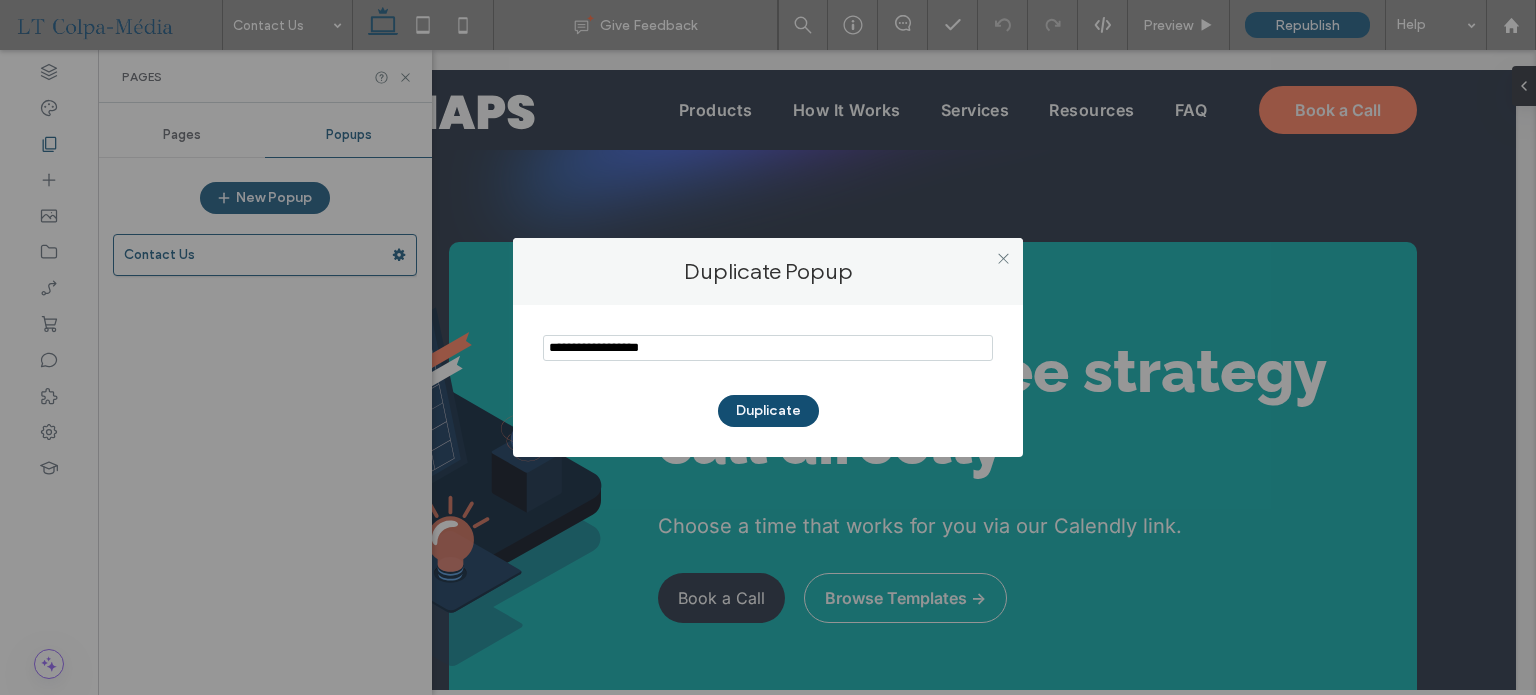 click on "Duplicate" at bounding box center [768, 411] 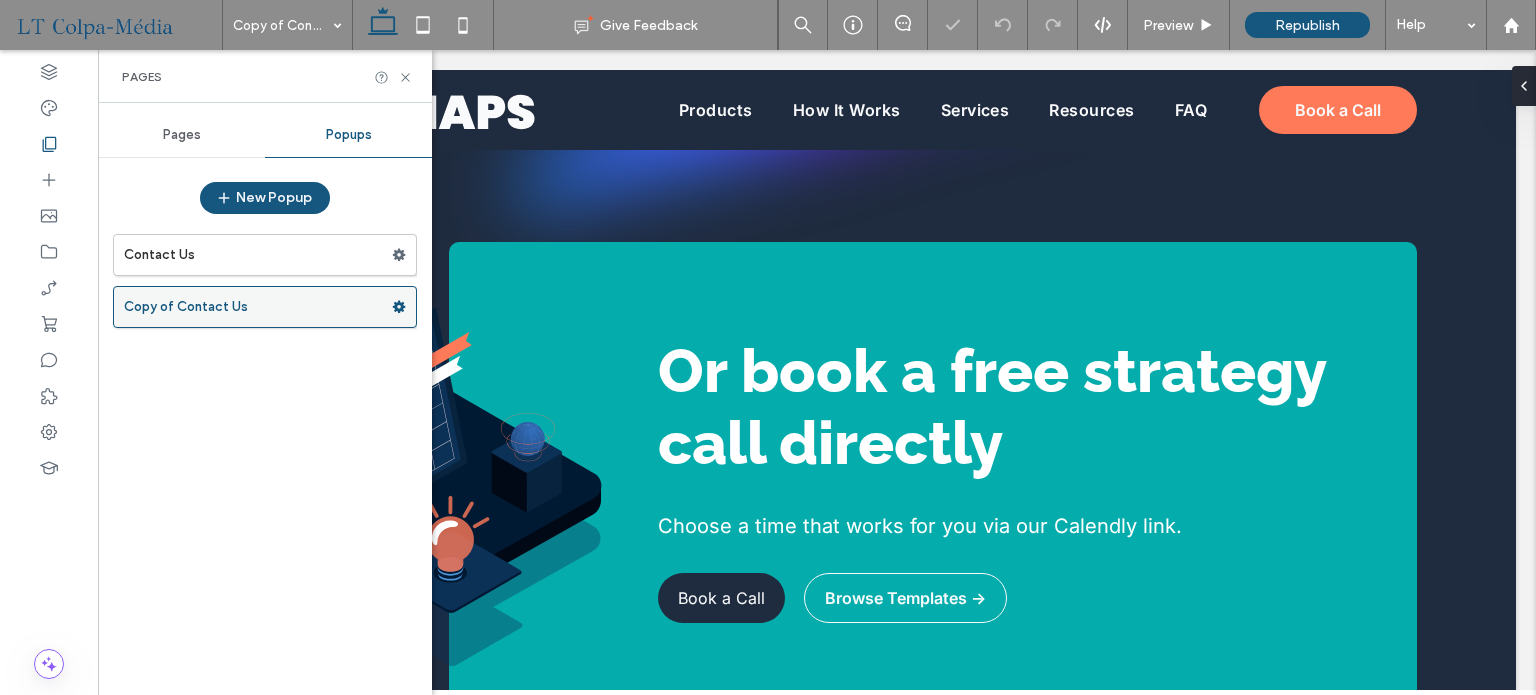 click 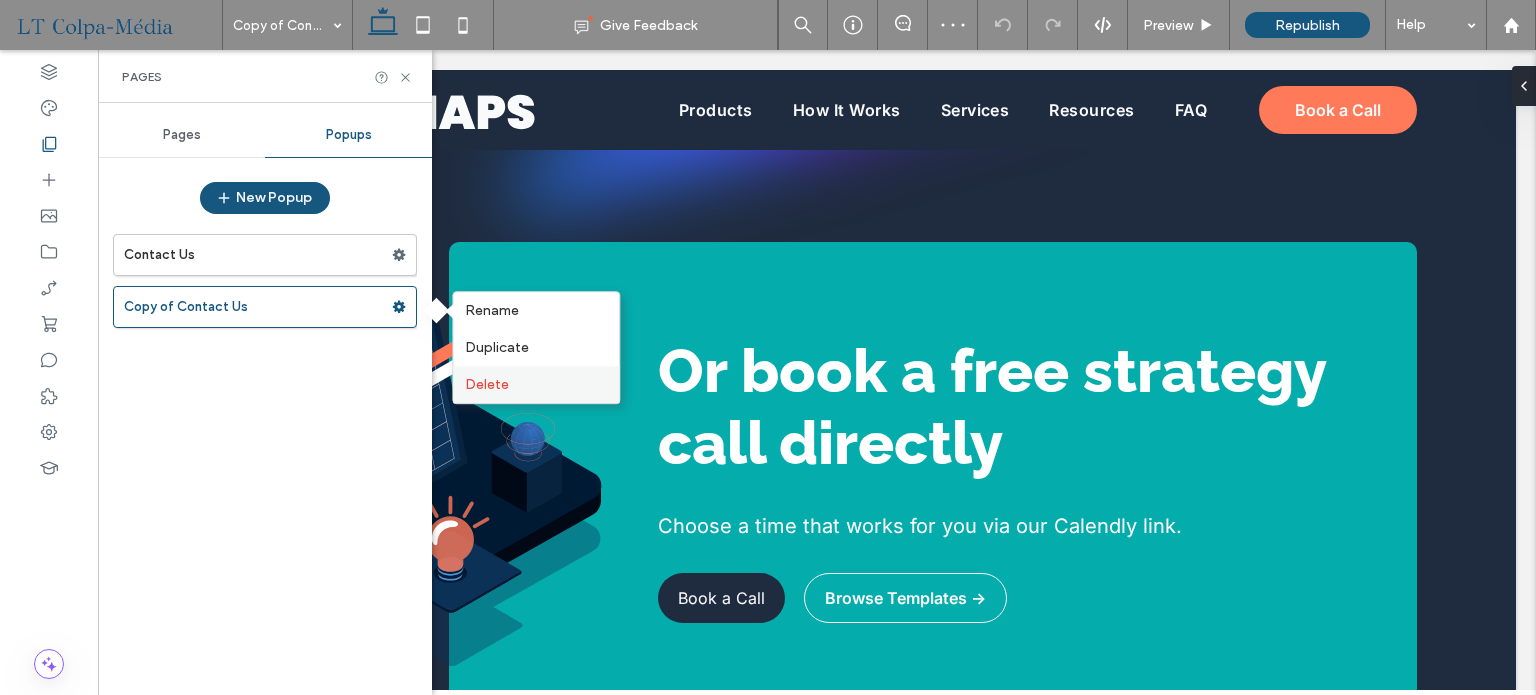 click on "Delete" at bounding box center [536, 384] 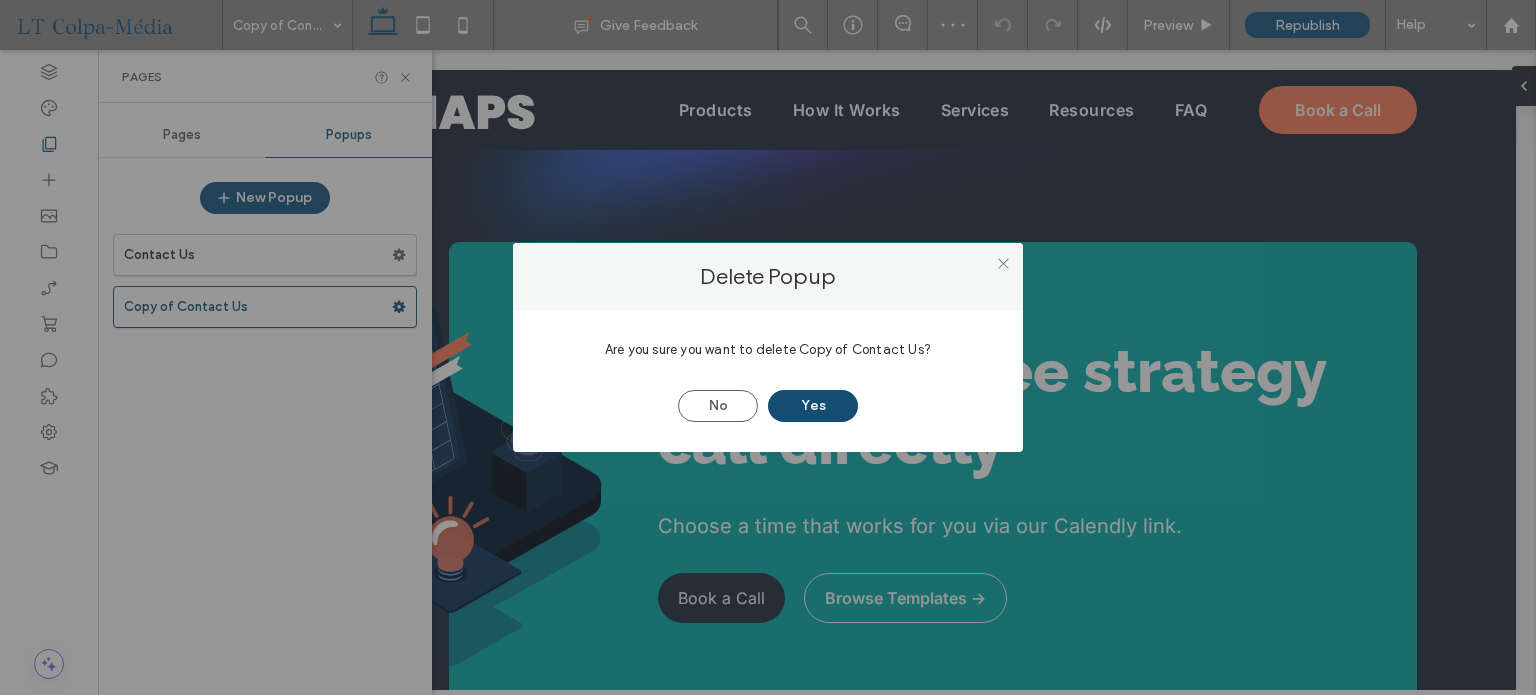 click on "Yes" at bounding box center [813, 406] 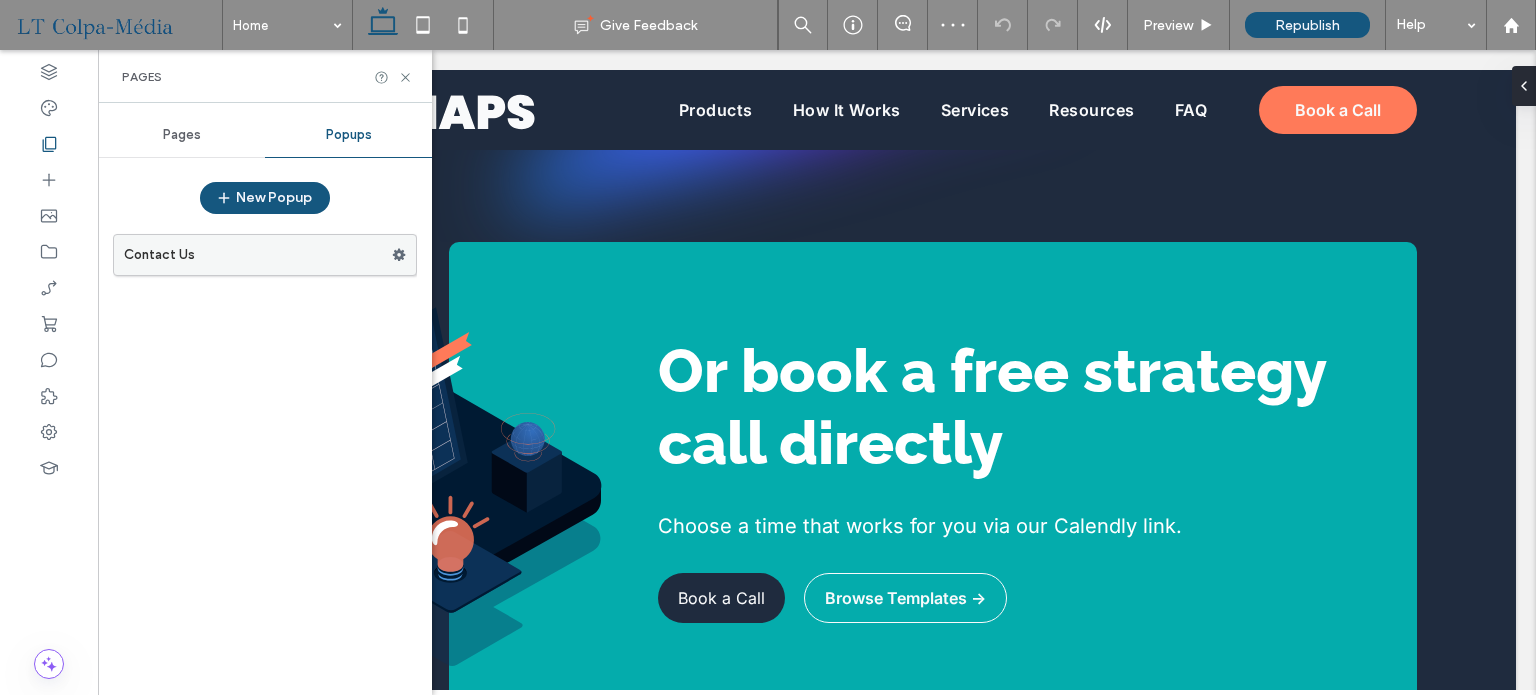 click 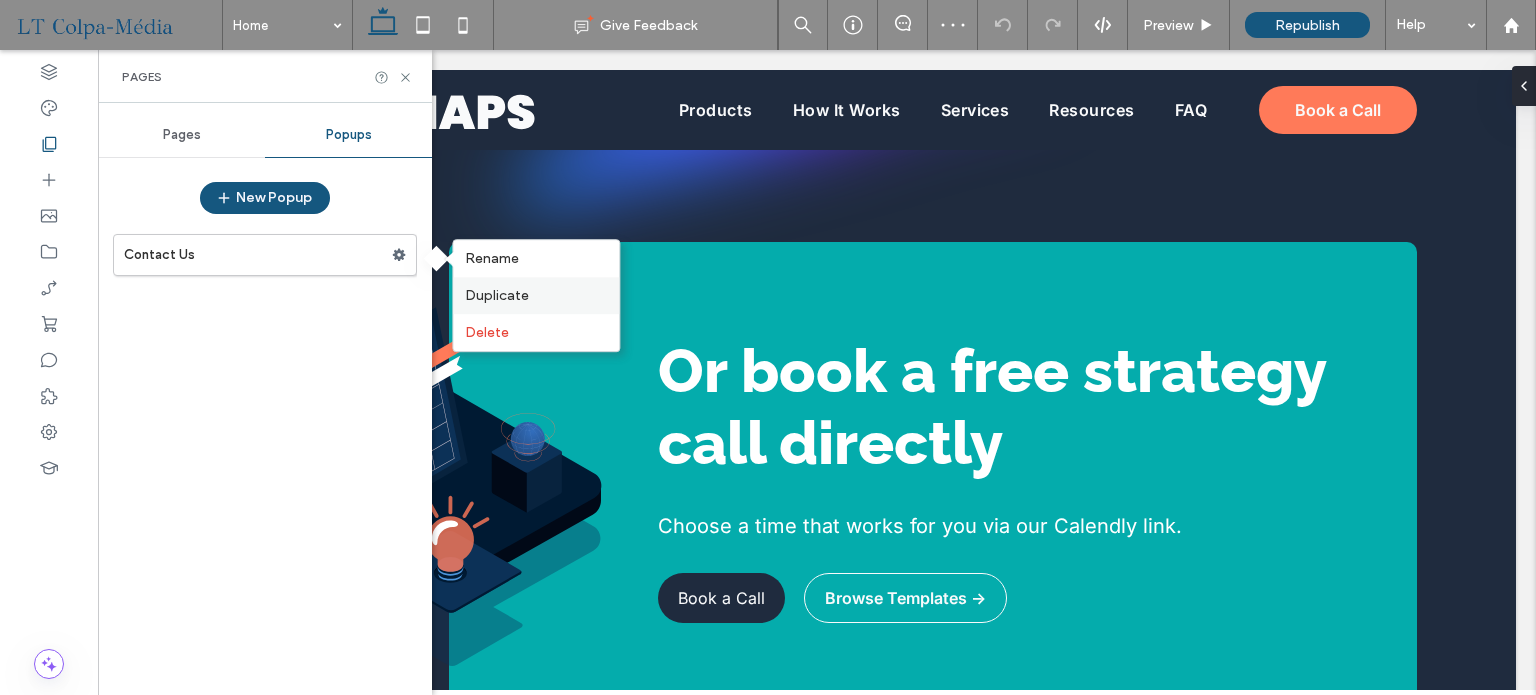 click on "Duplicate" at bounding box center (497, 295) 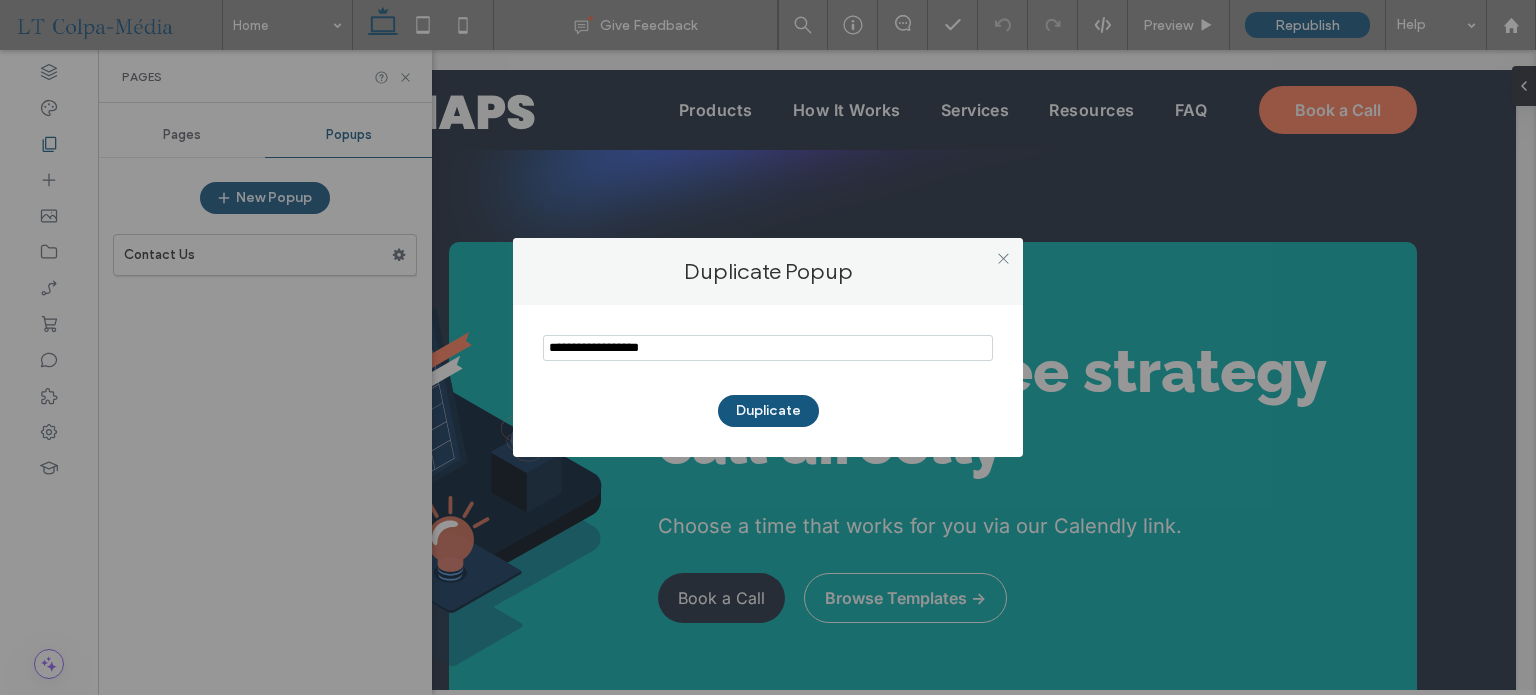 click at bounding box center [768, 348] 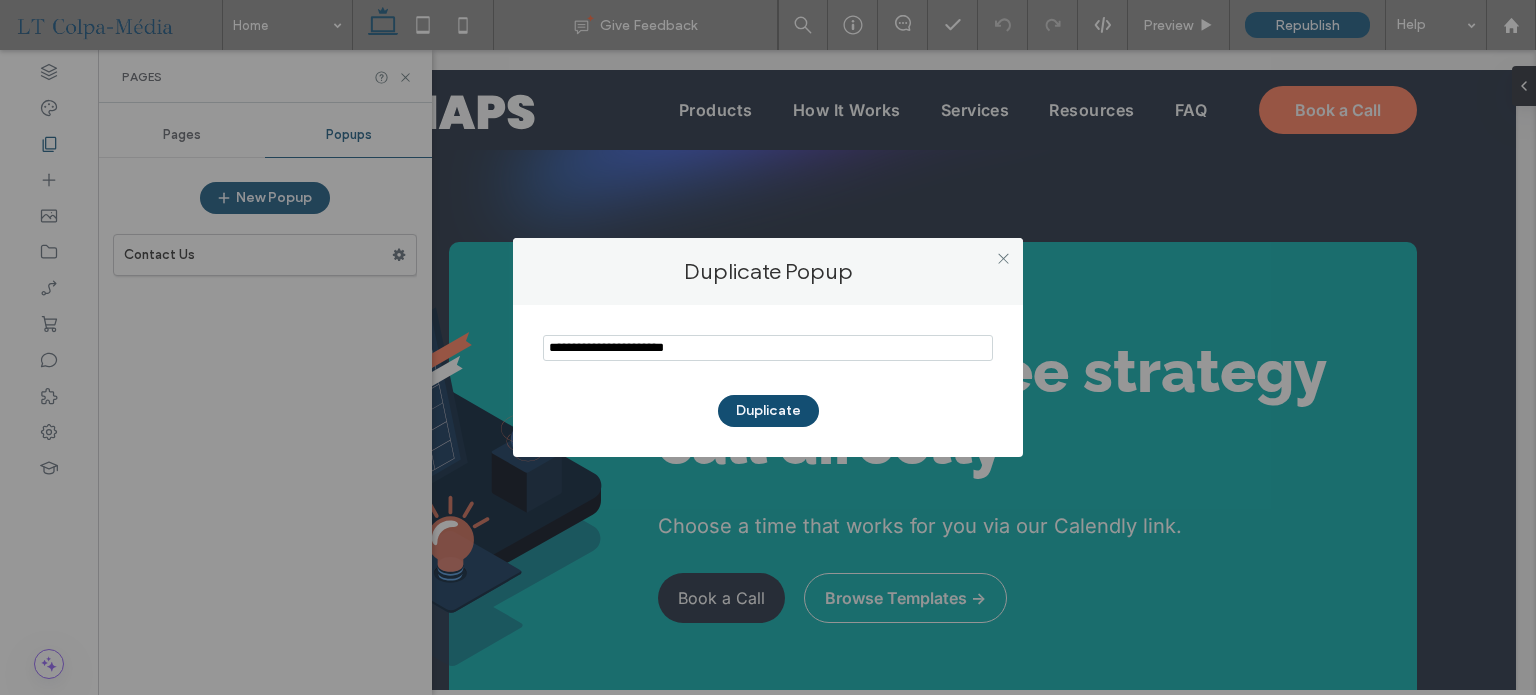 type on "**********" 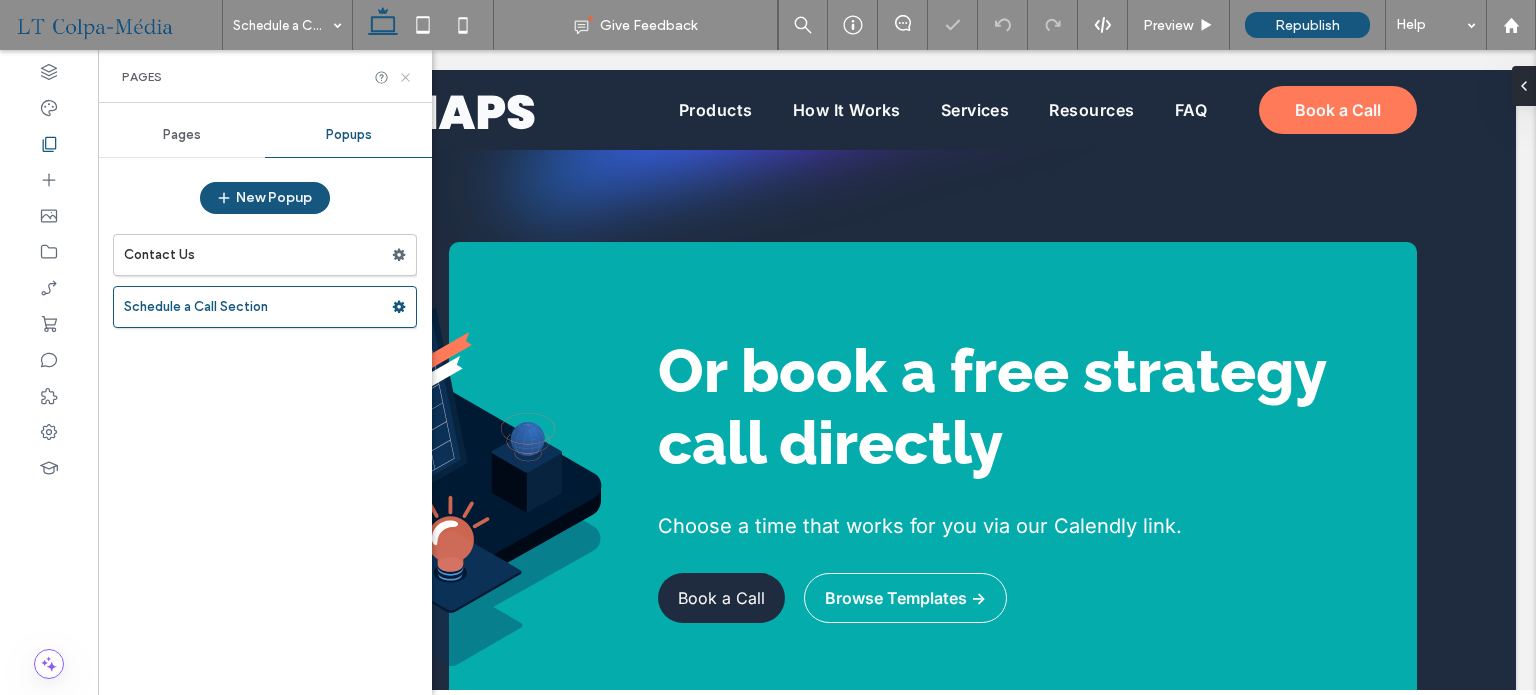 click 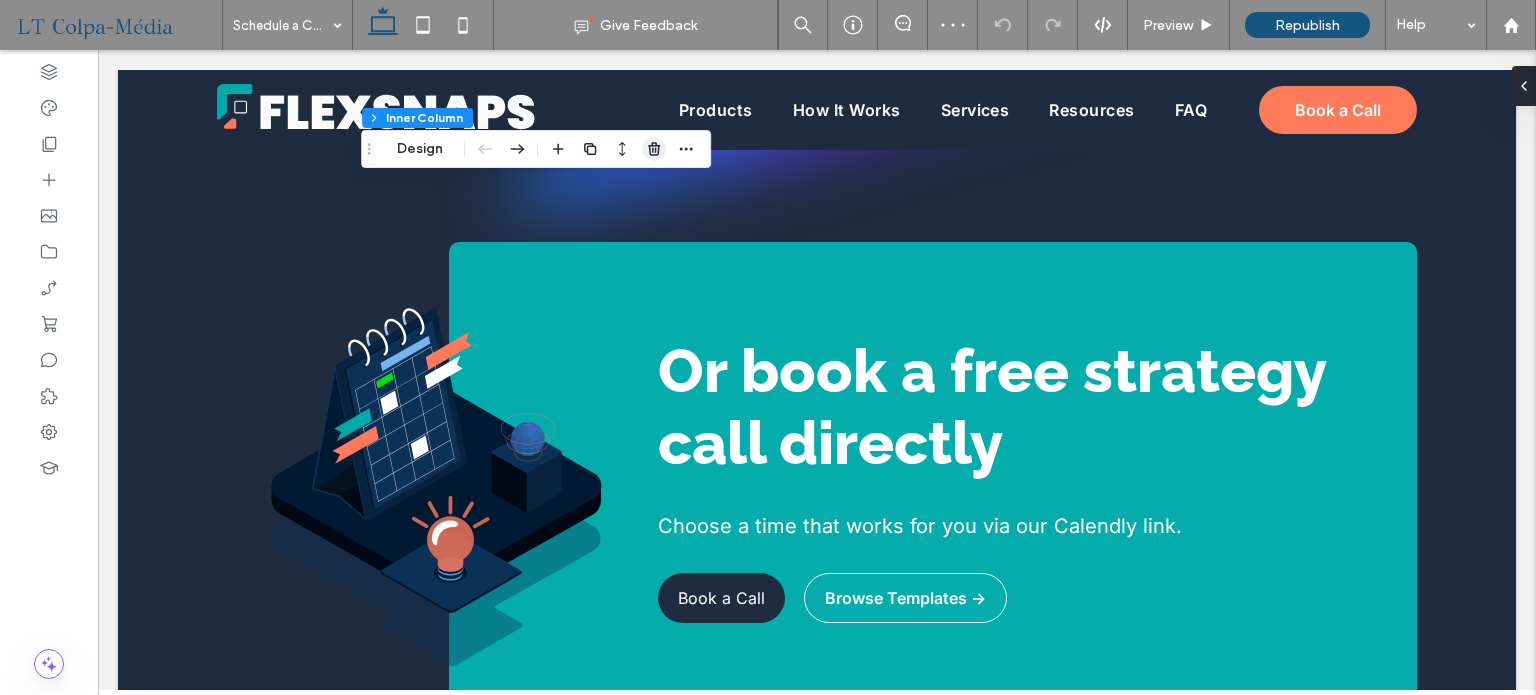 click at bounding box center (654, 149) 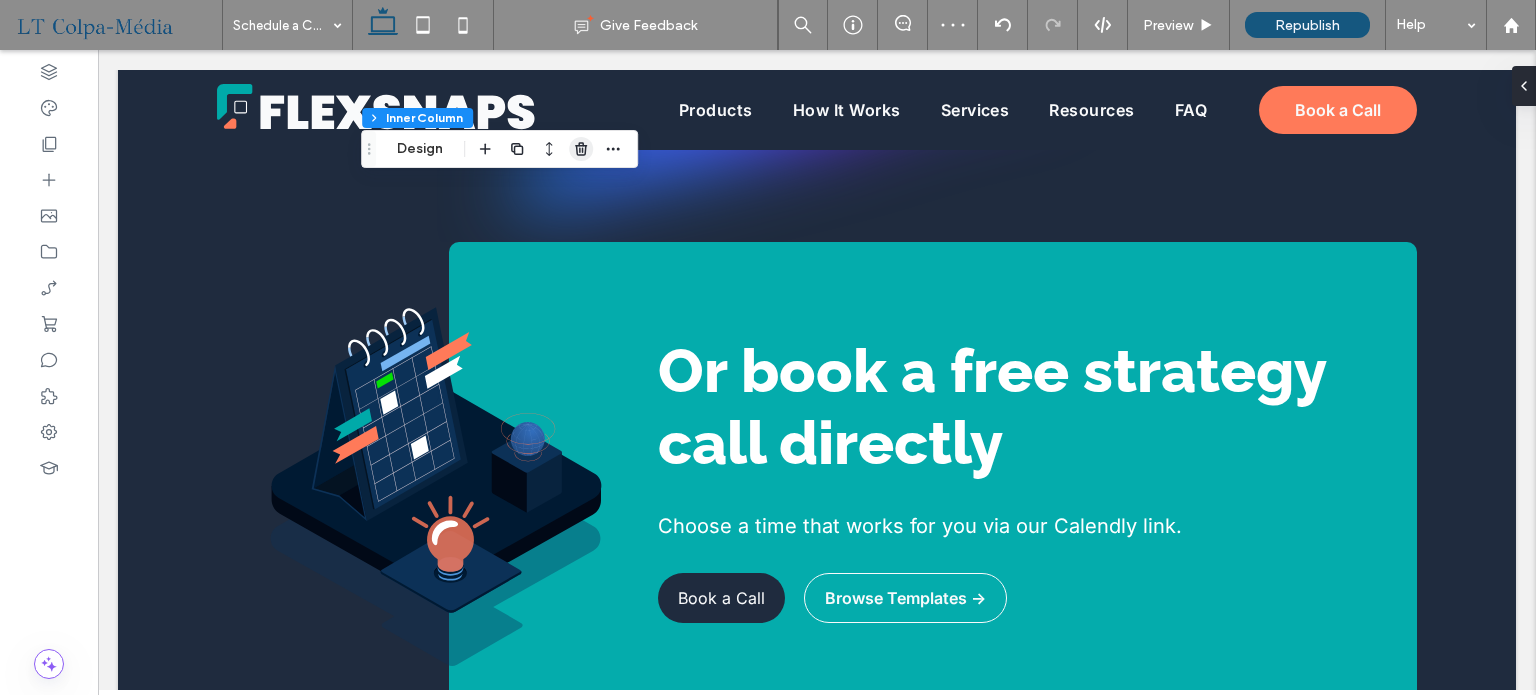 click 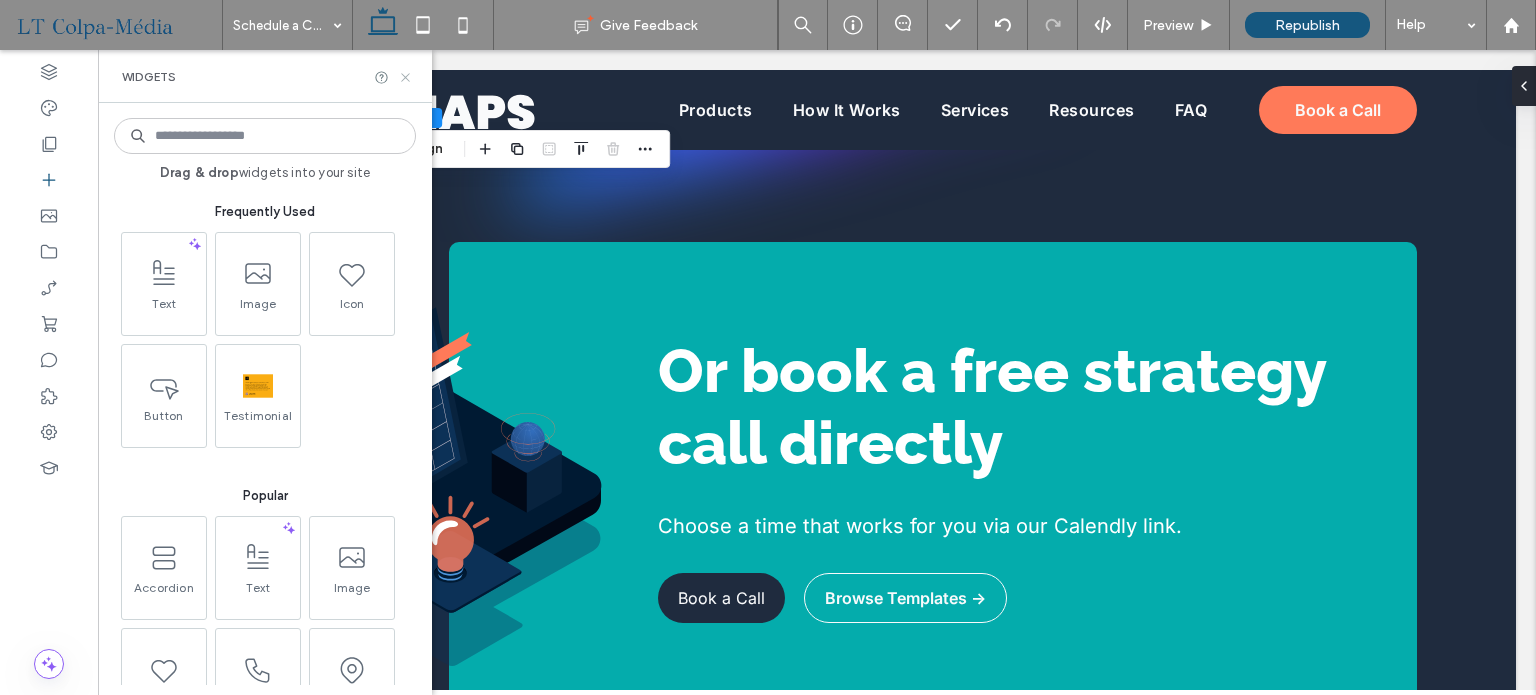 click 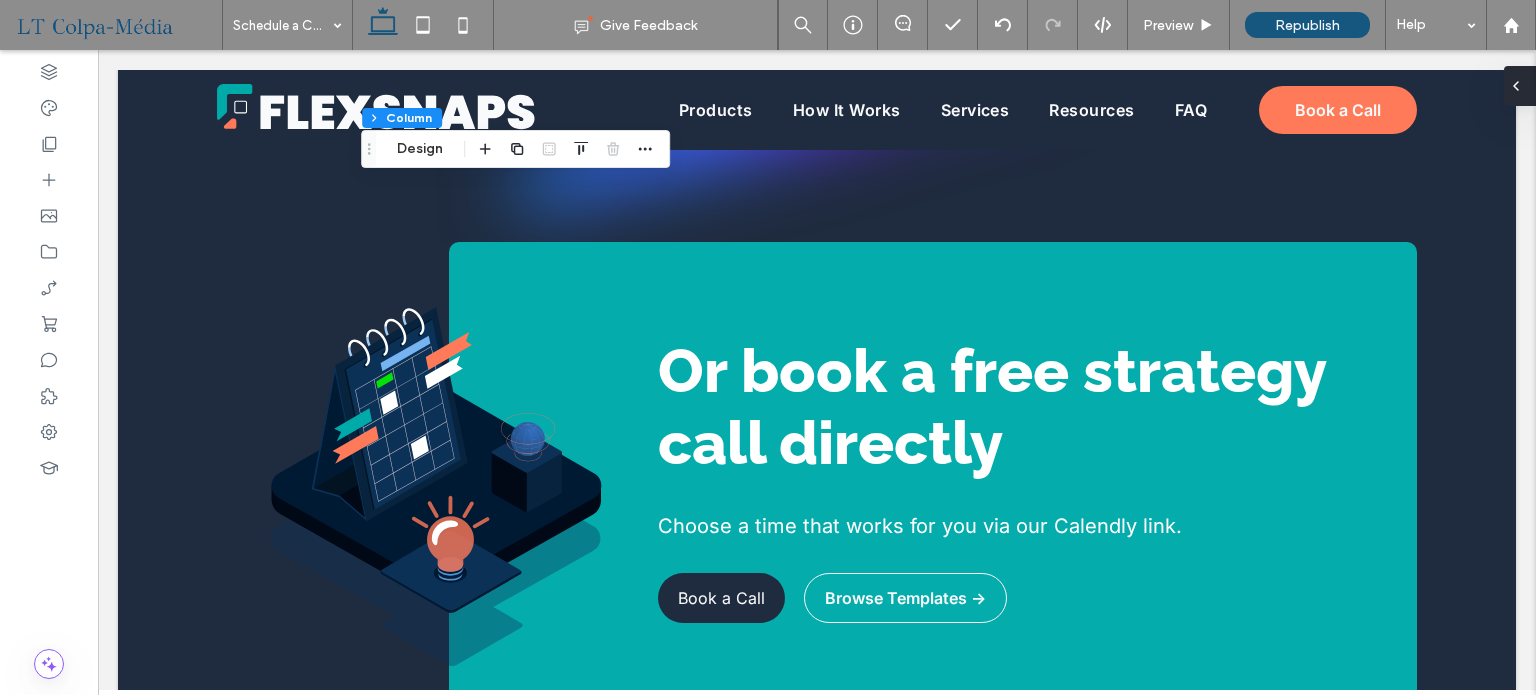 click 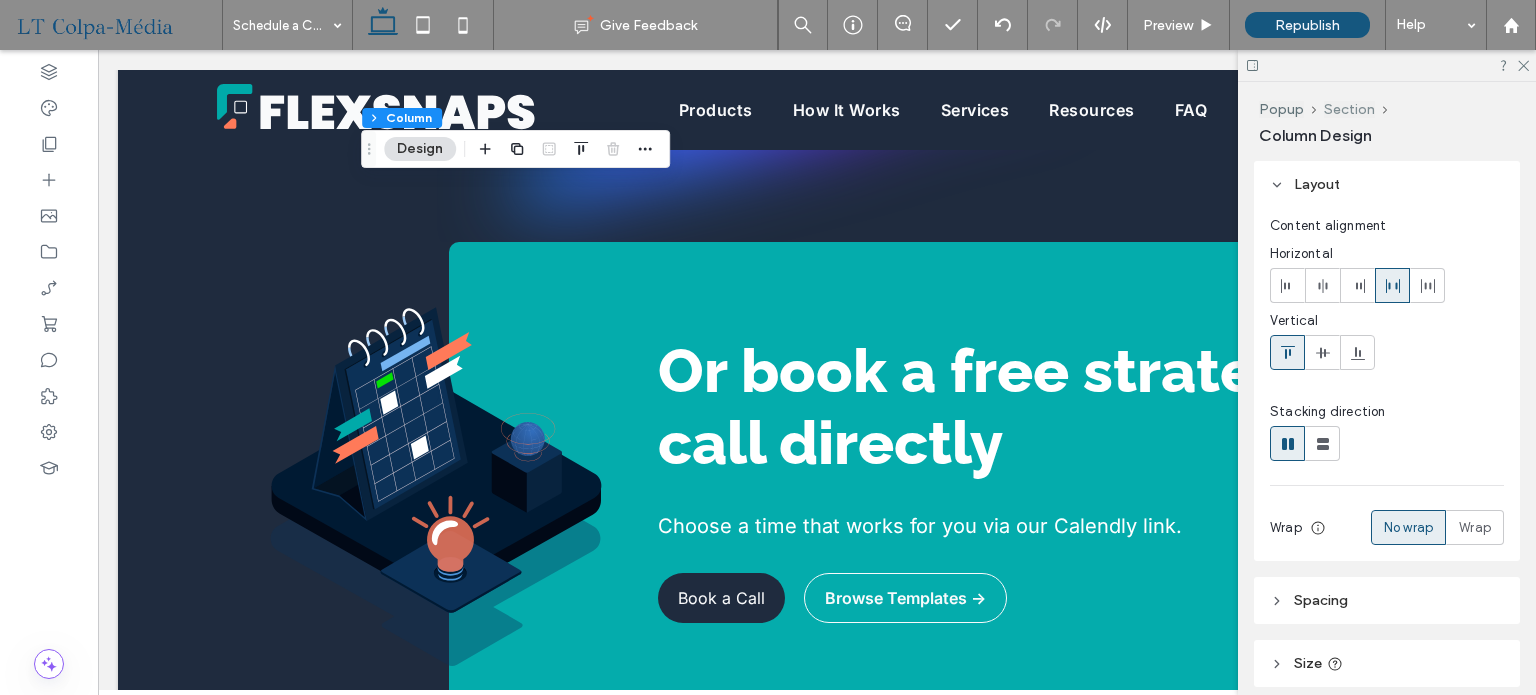 click on "Section" at bounding box center (1349, 109) 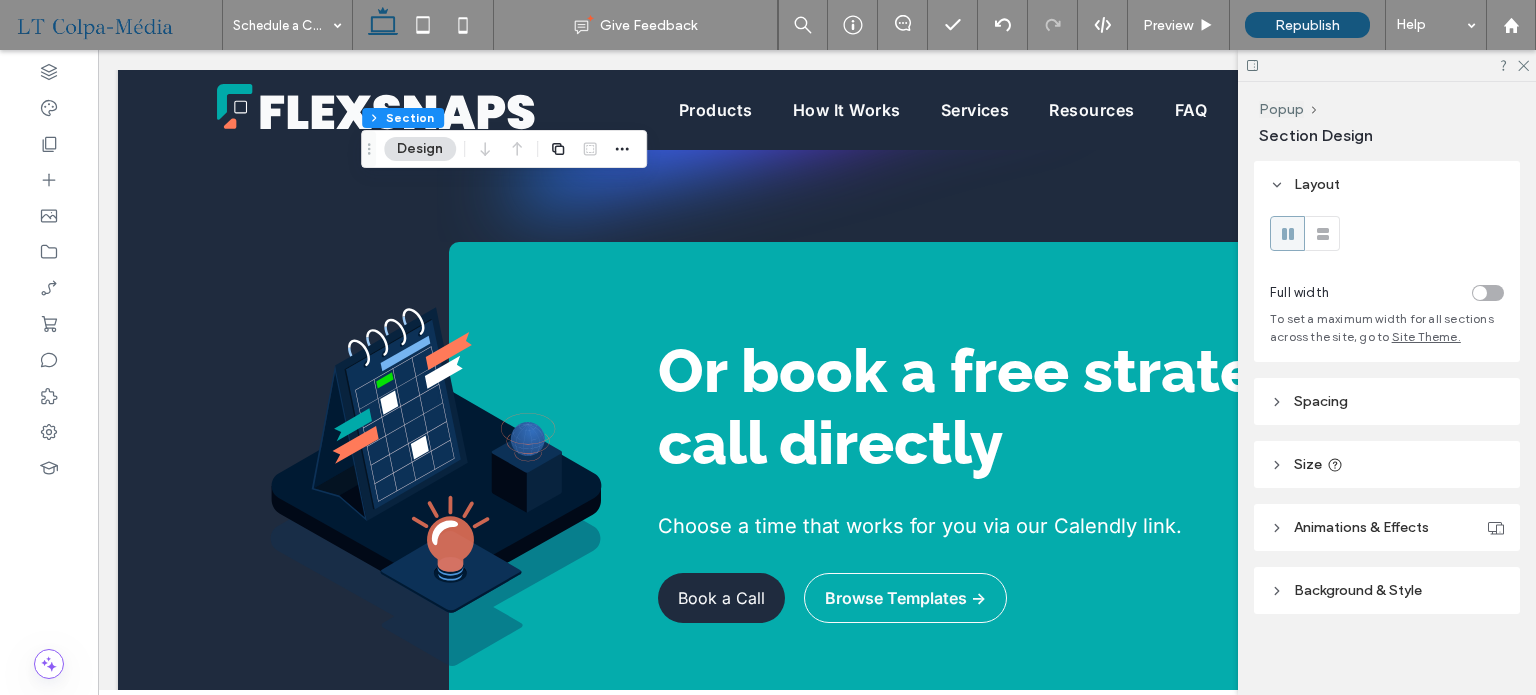 click on "Size" at bounding box center [1387, 464] 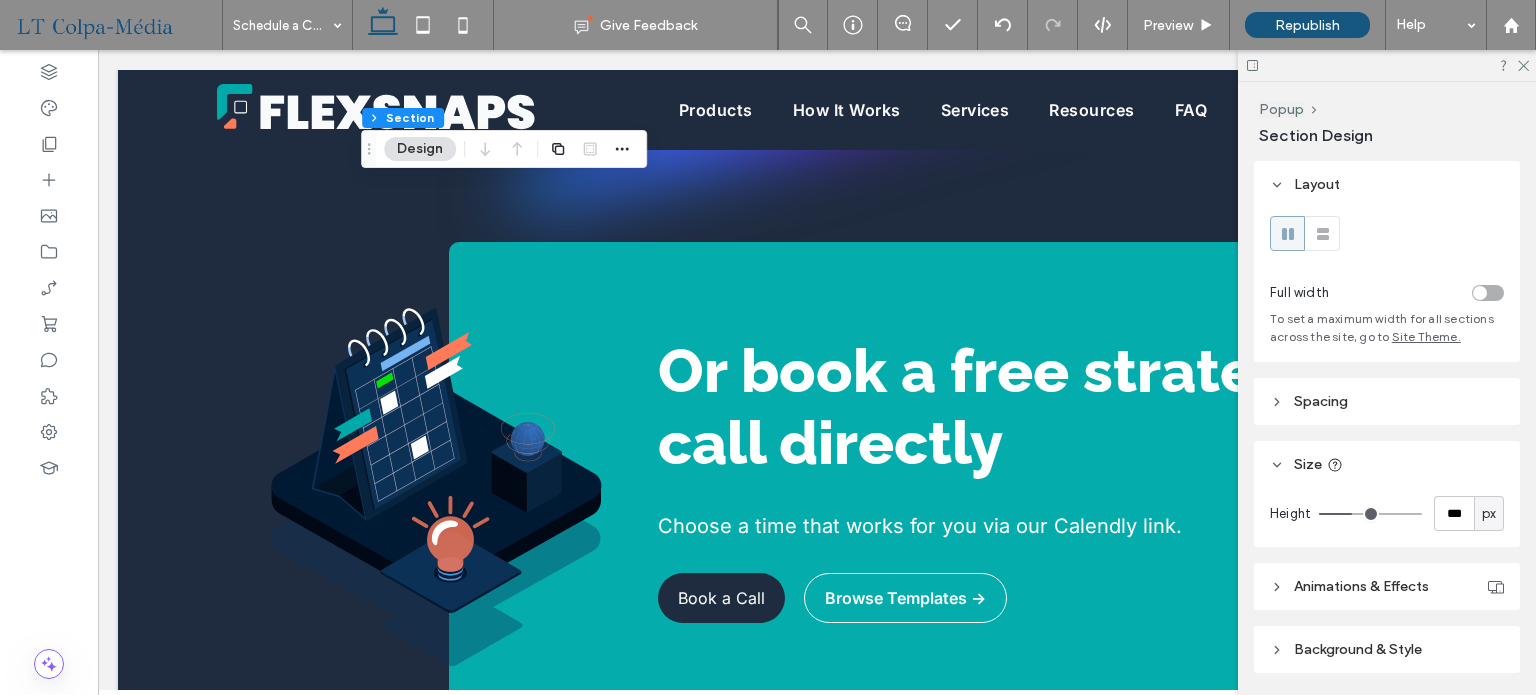 click on "px" at bounding box center [1489, 514] 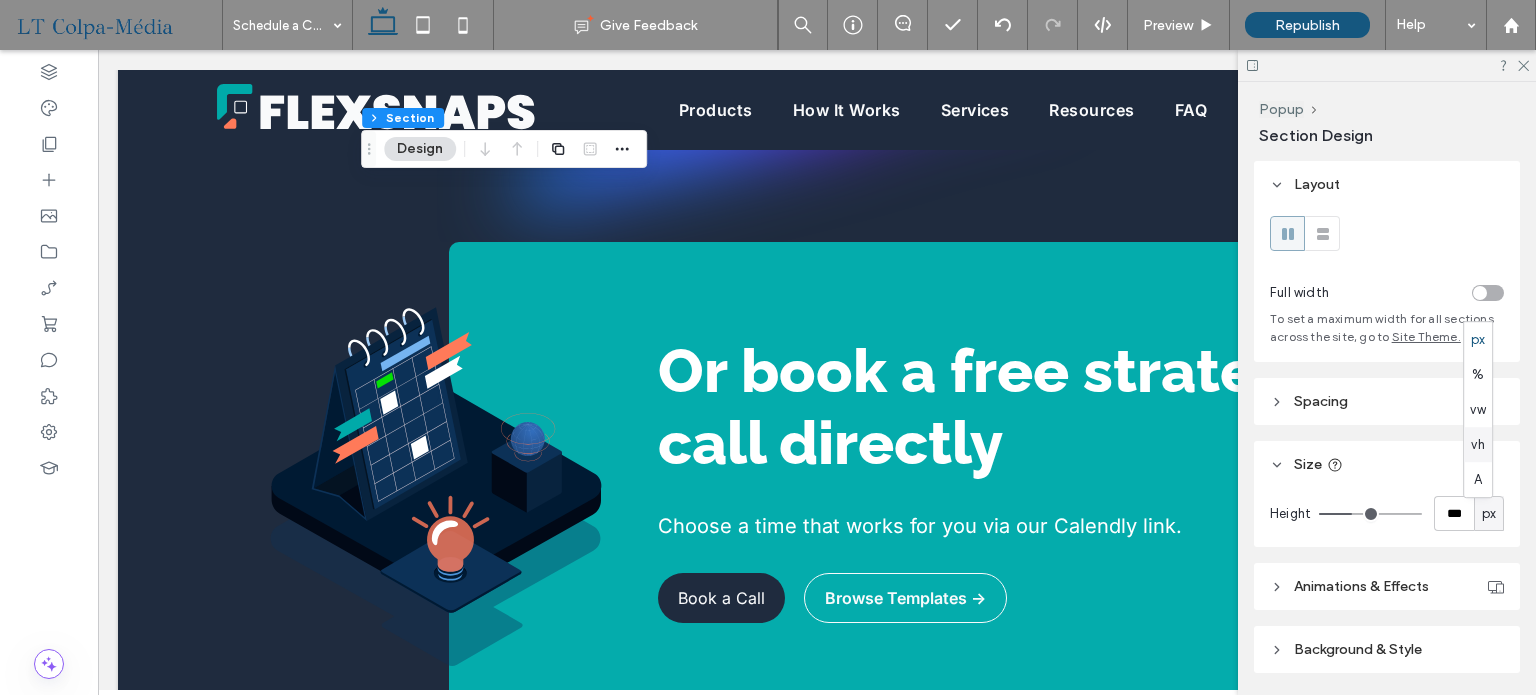 click on "vh" at bounding box center [1477, 445] 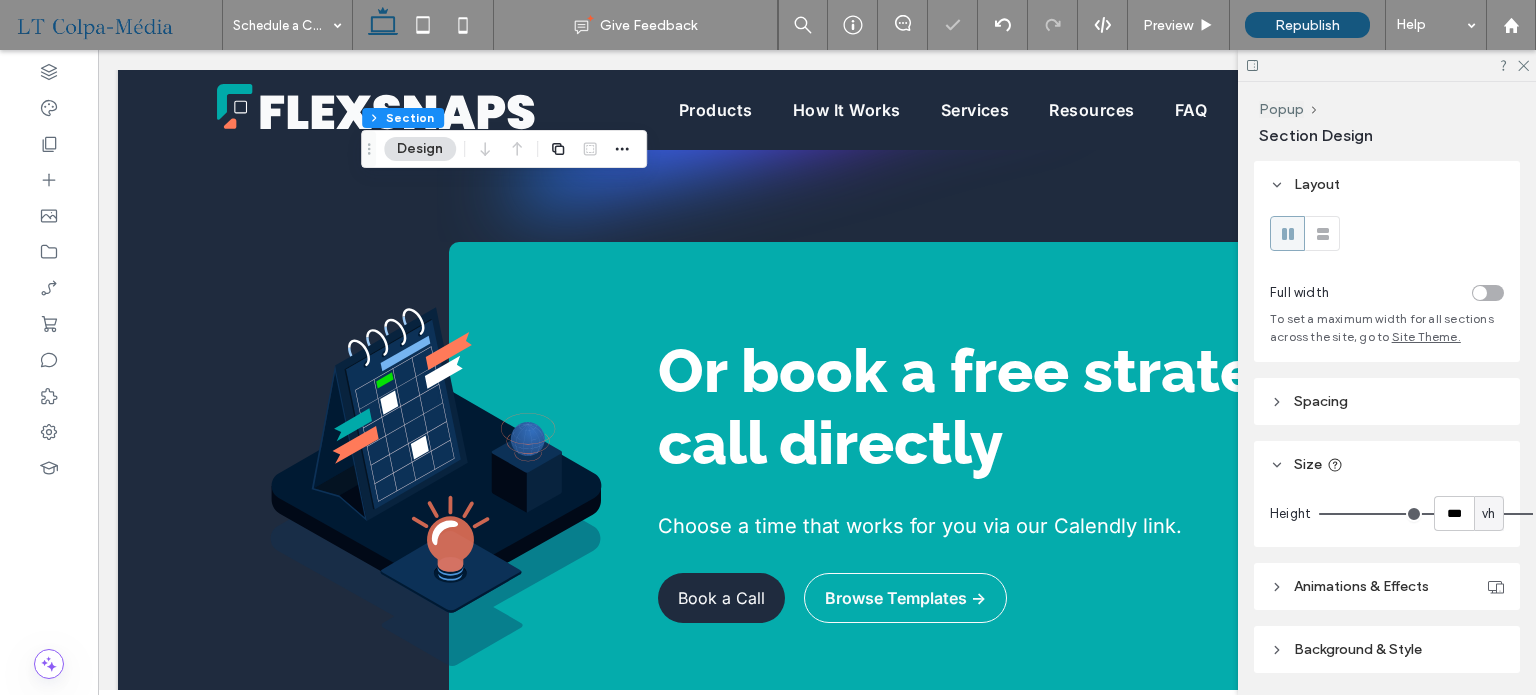 type on "**" 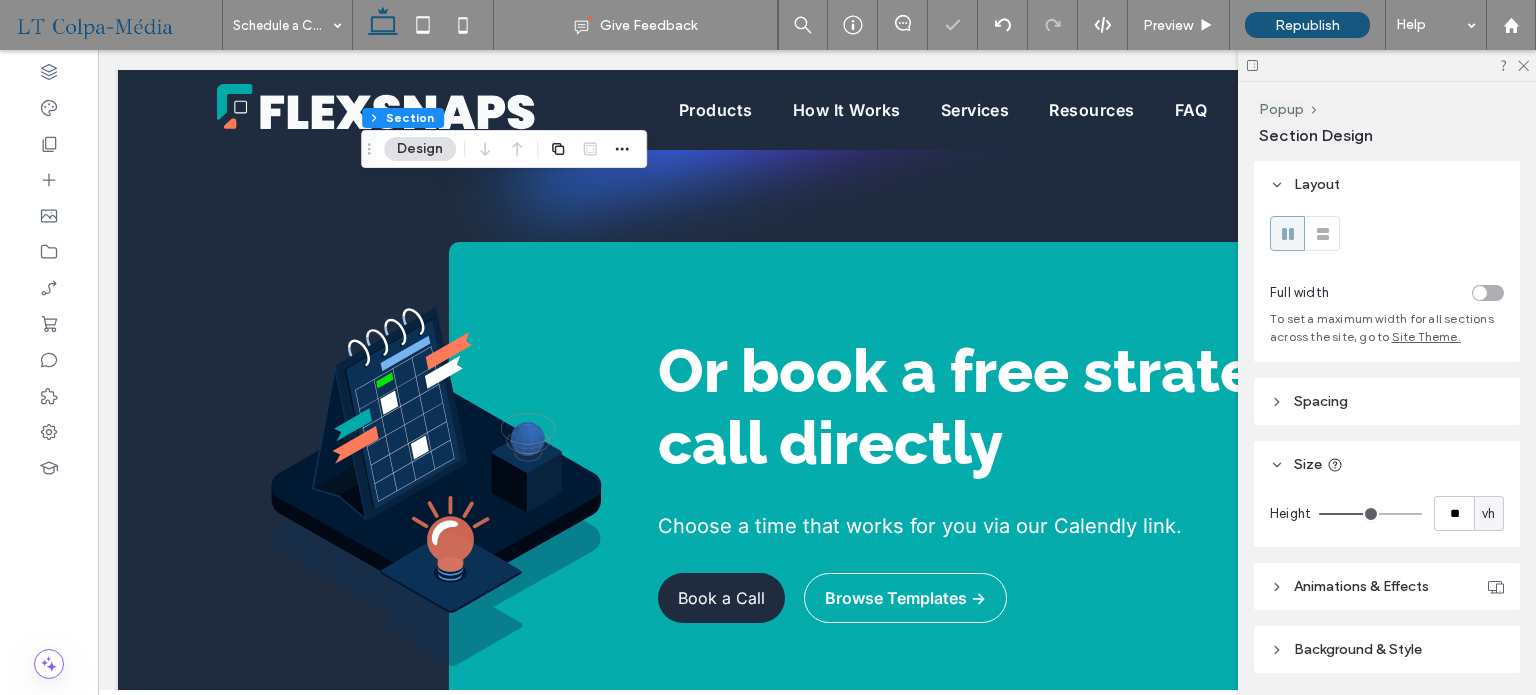 type on "**" 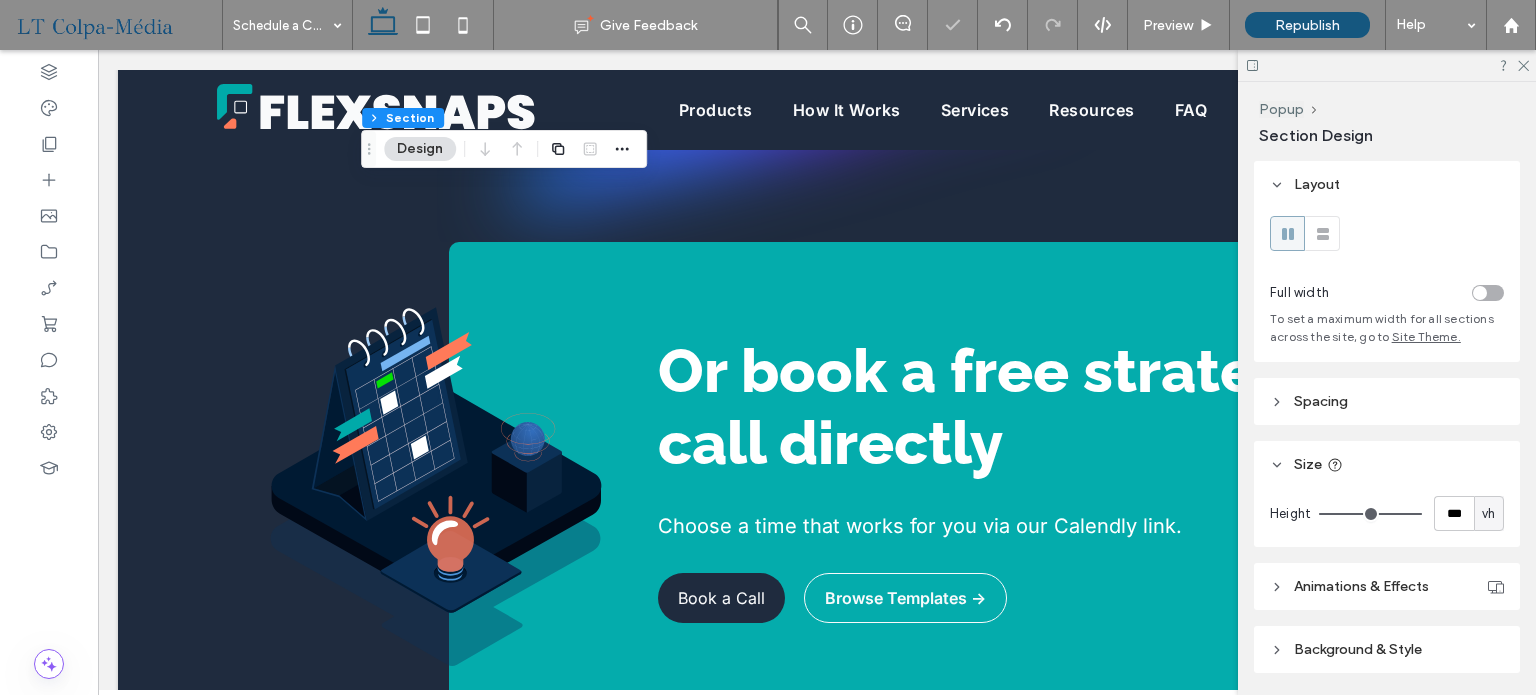 drag, startPoint x: 1365, startPoint y: 519, endPoint x: 1535, endPoint y: 546, distance: 172.13077 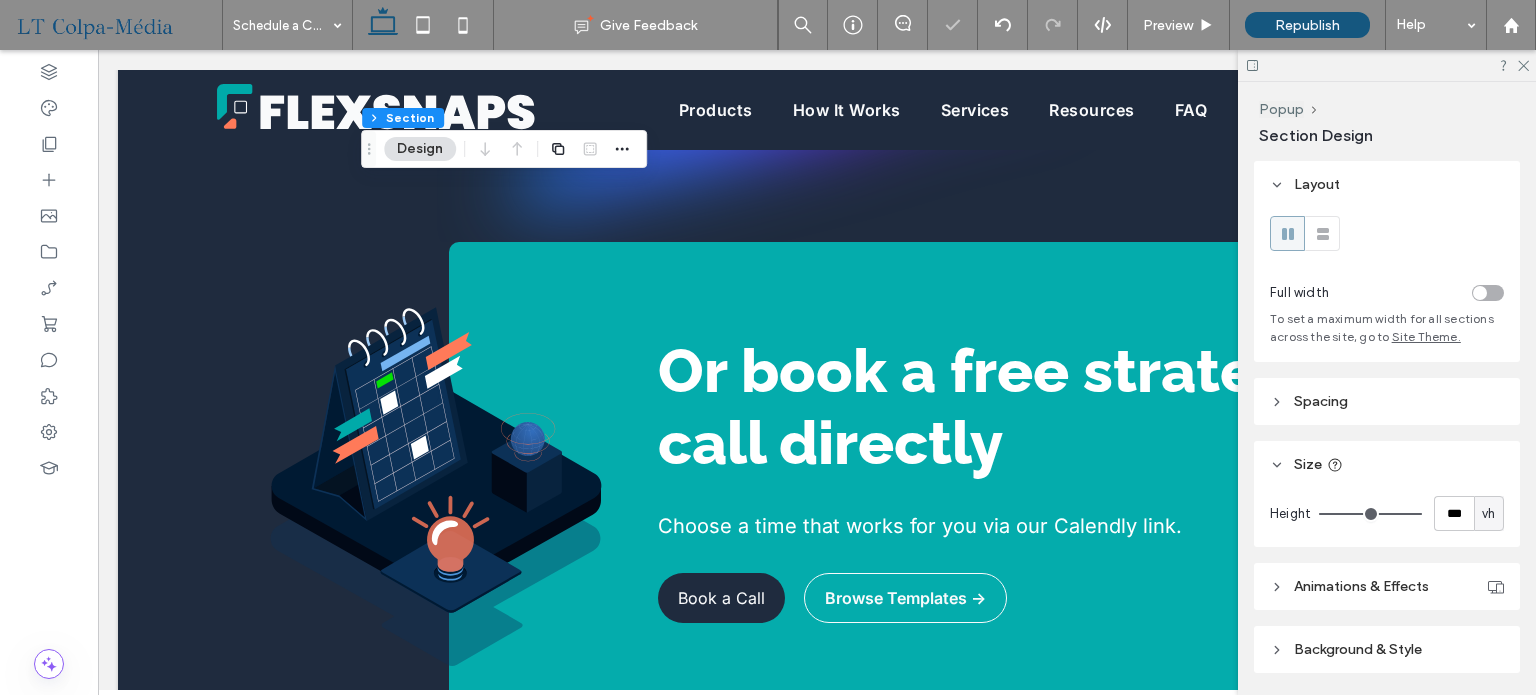 drag, startPoint x: 1530, startPoint y: 64, endPoint x: 1532, endPoint y: 76, distance: 12.165525 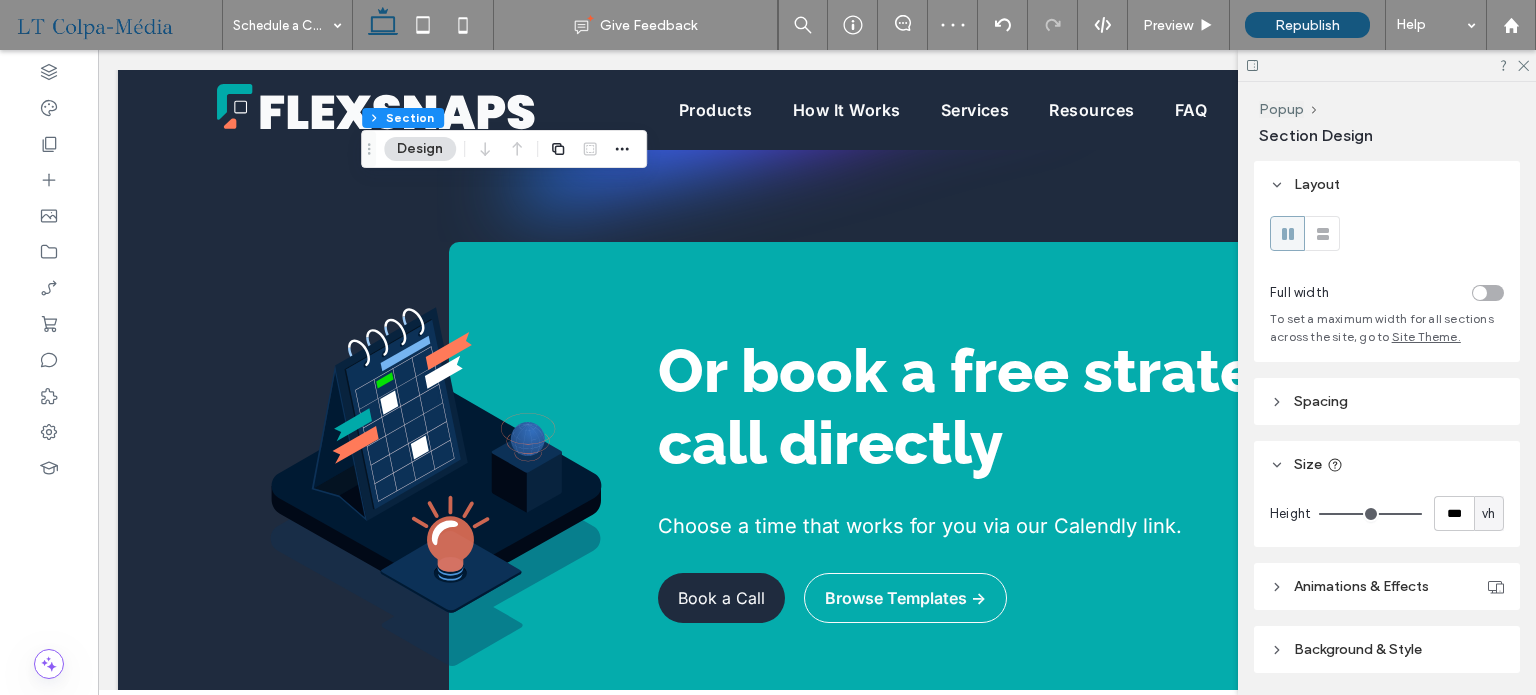 click on "Popup" at bounding box center [1281, 109] 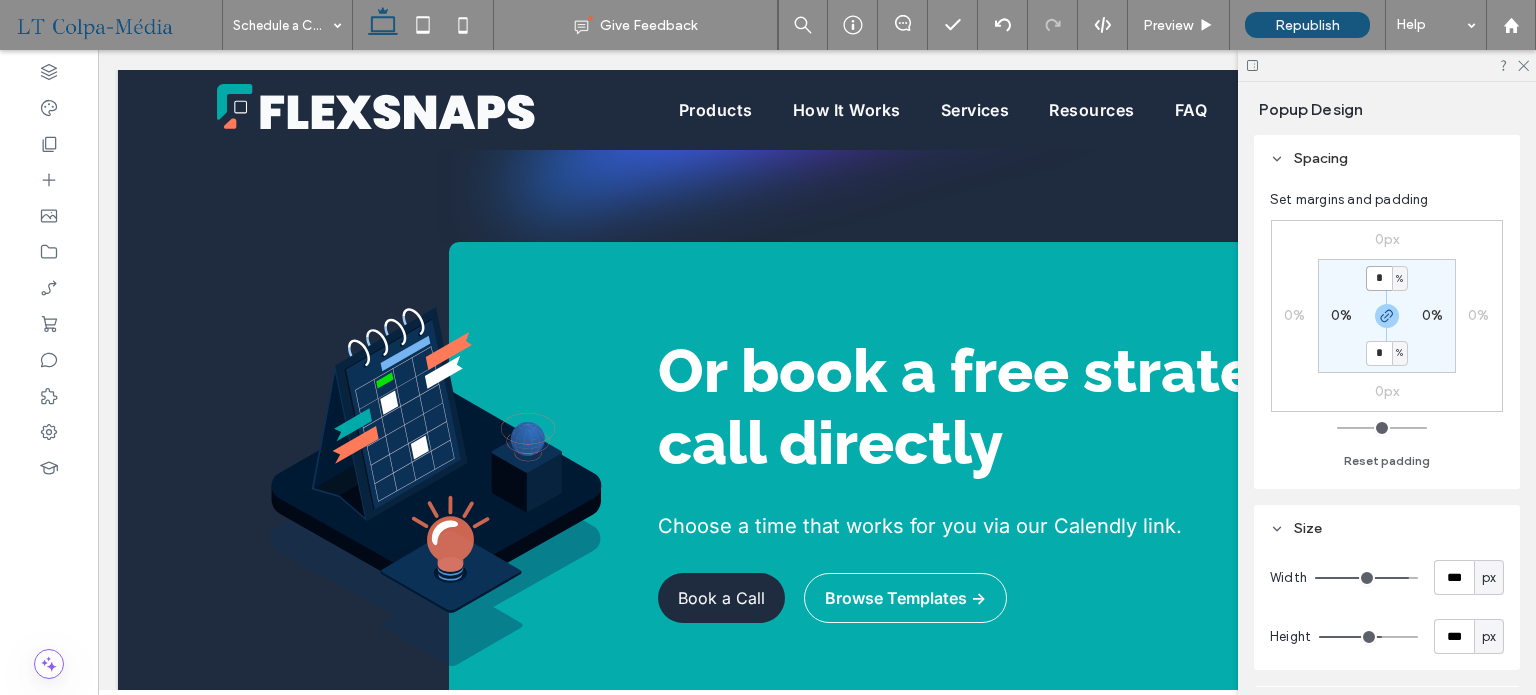 click on "*" at bounding box center (1379, 278) 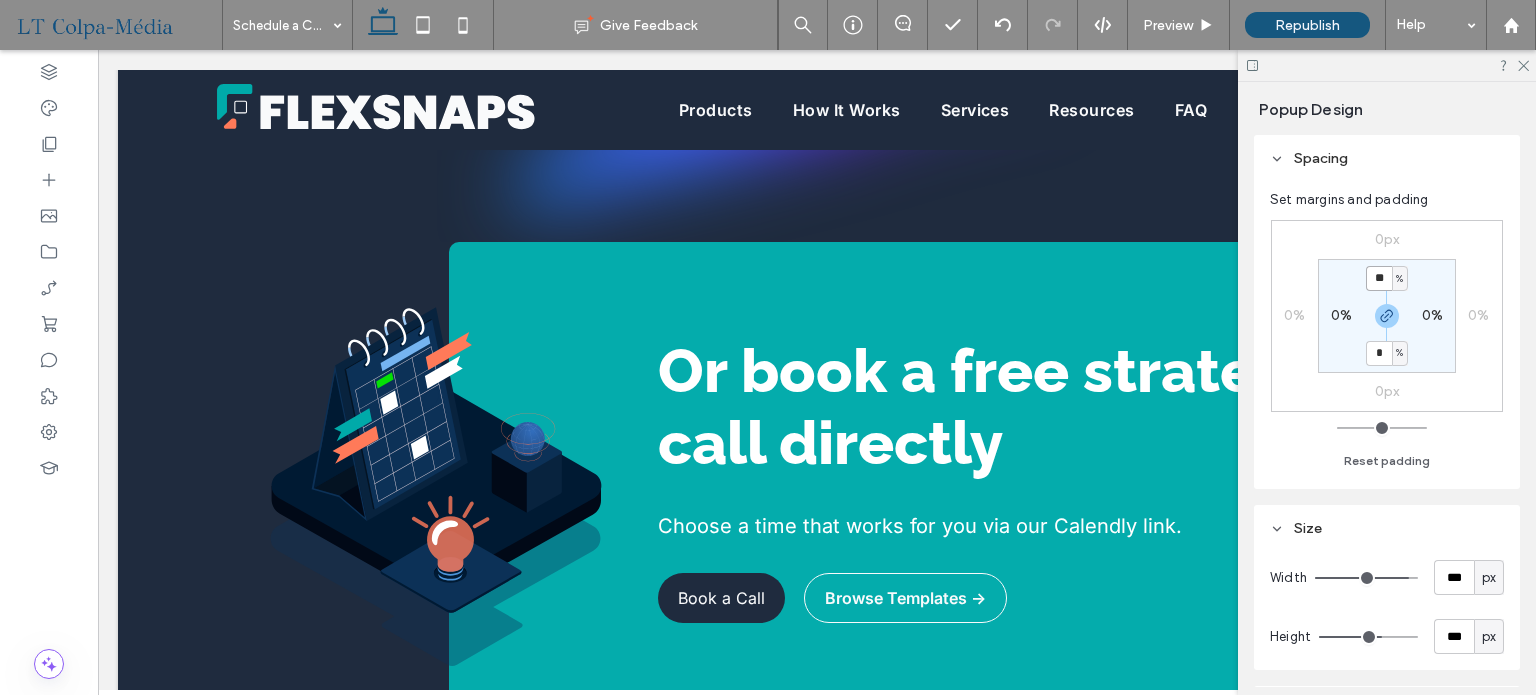 type on "**" 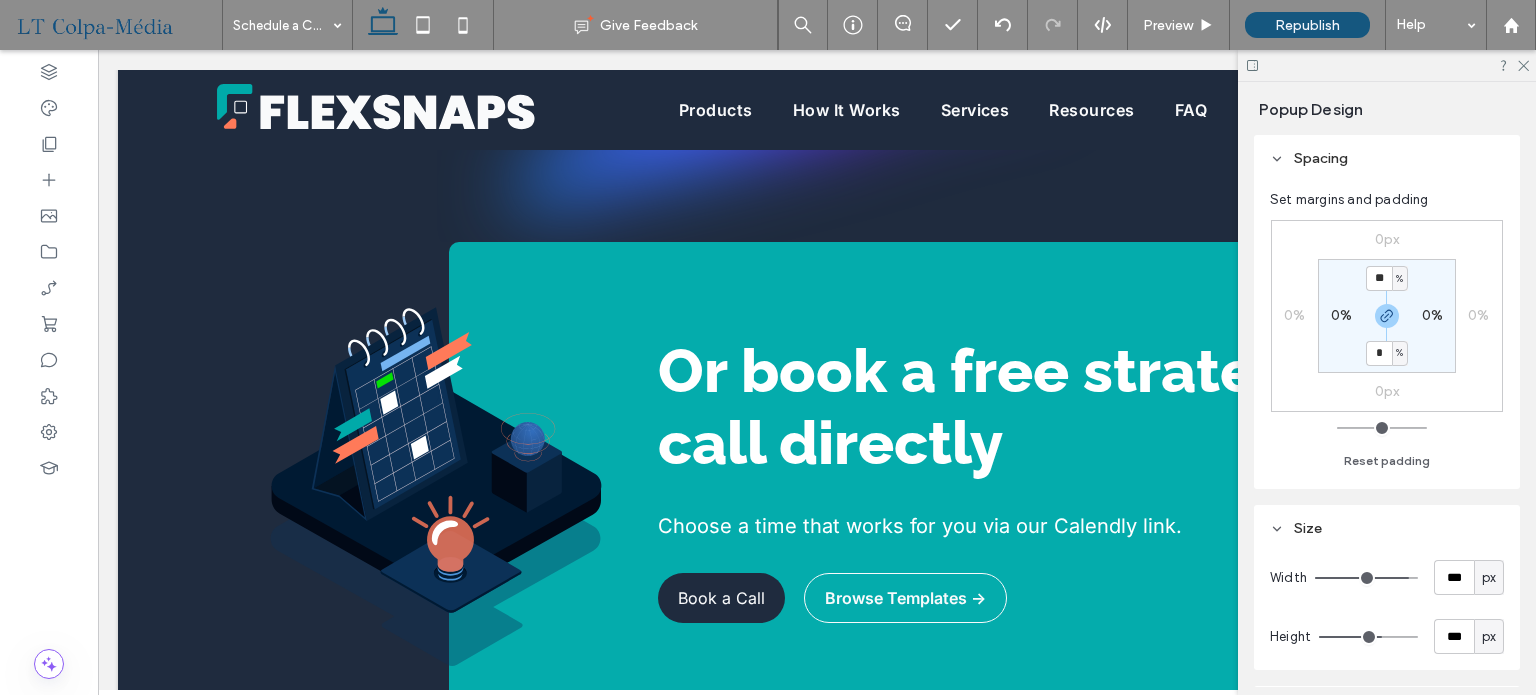 type on "**" 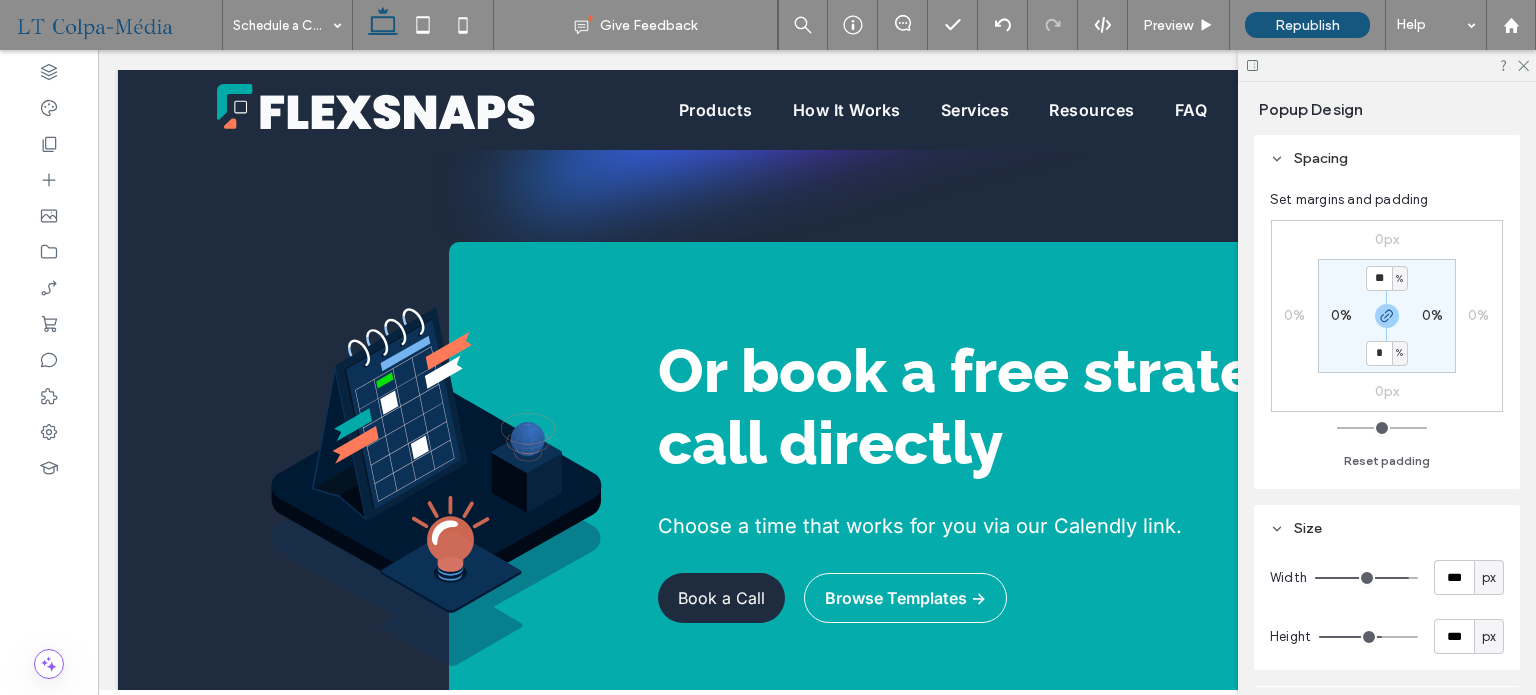 type on "**" 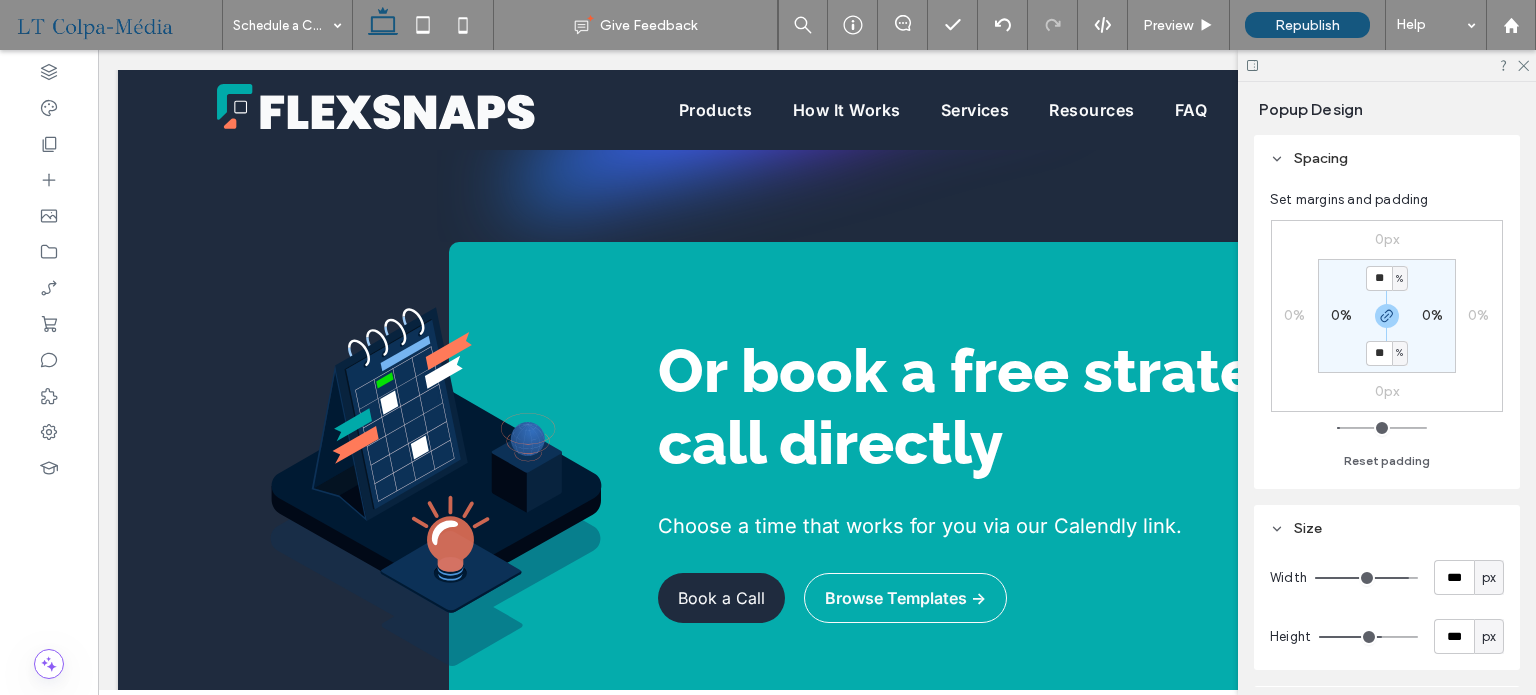 click on "0px 0% 0px 0% ** % 0% ** % 0%" at bounding box center (1387, 316) 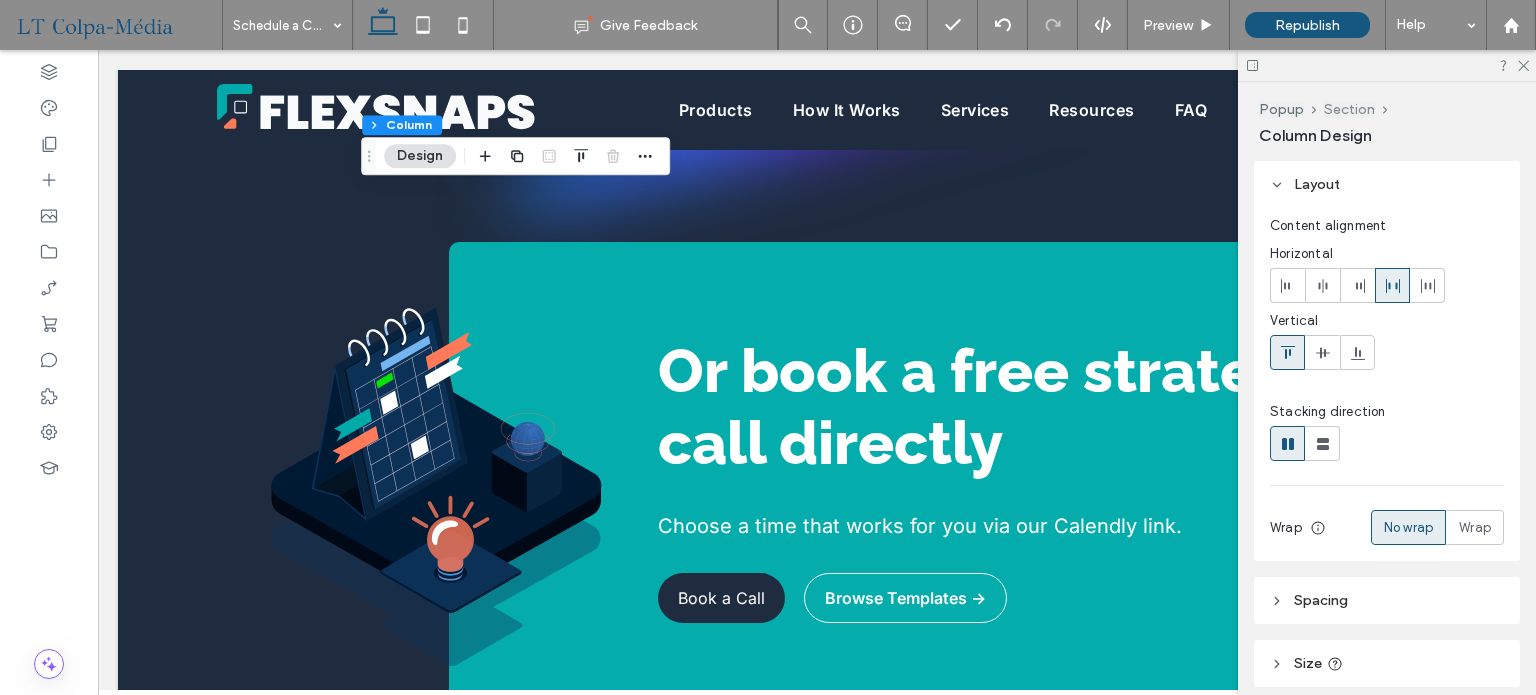 click on "Section" at bounding box center [1349, 109] 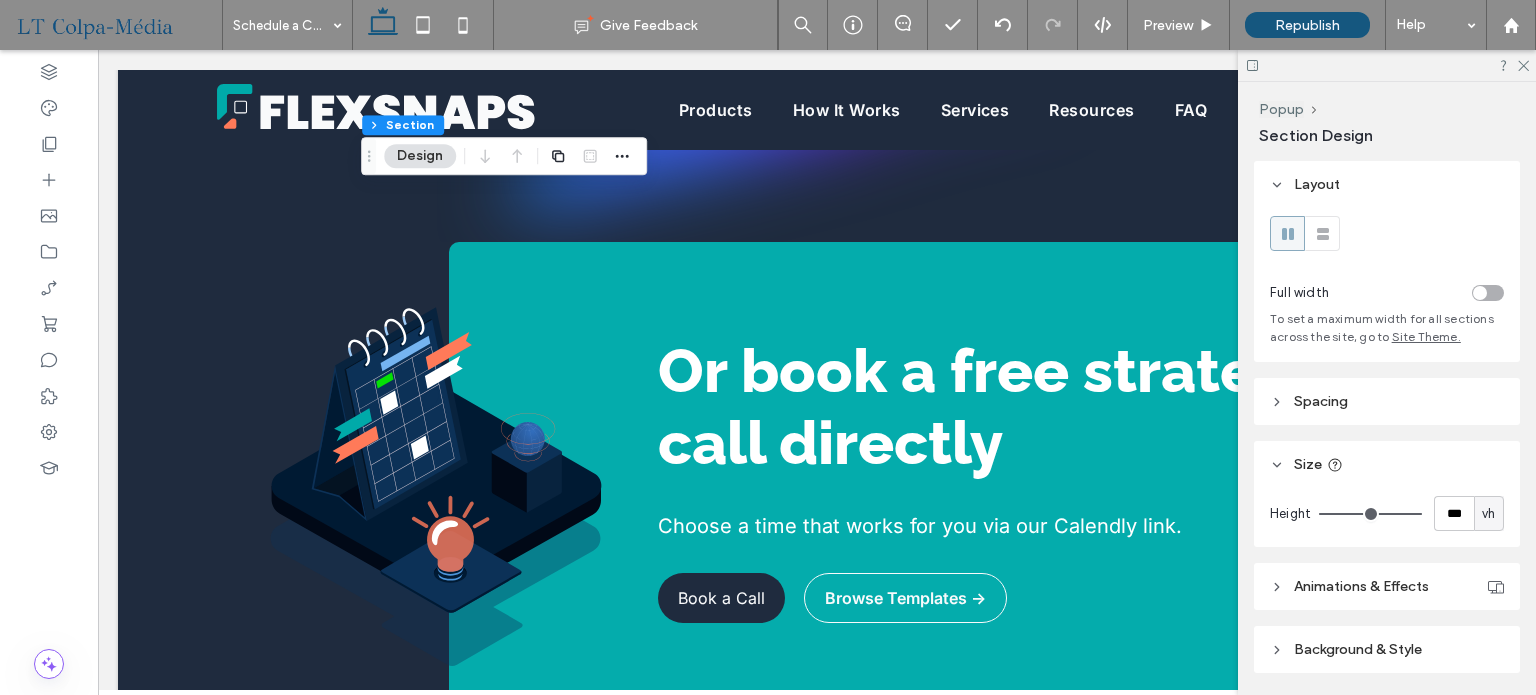 click on "Spacing" at bounding box center (1321, 401) 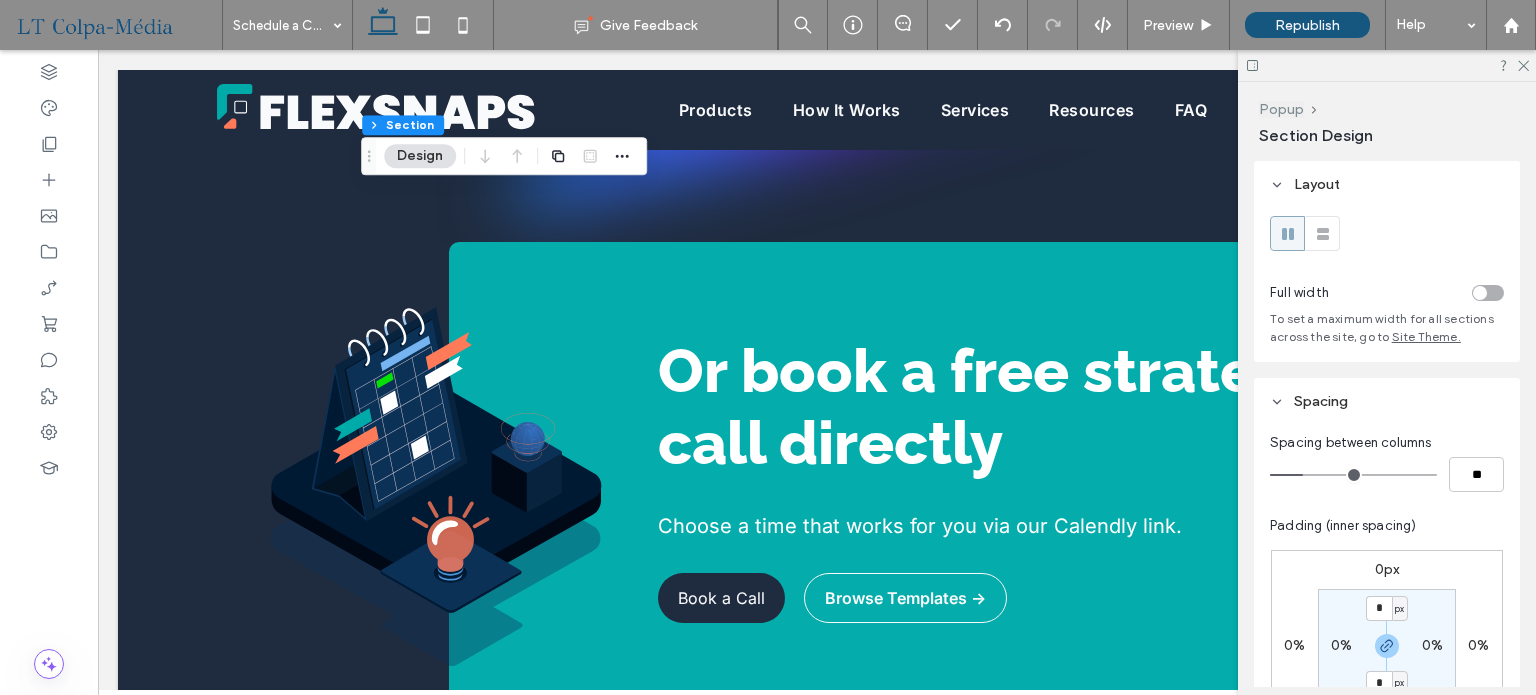 click on "Popup" at bounding box center [1281, 109] 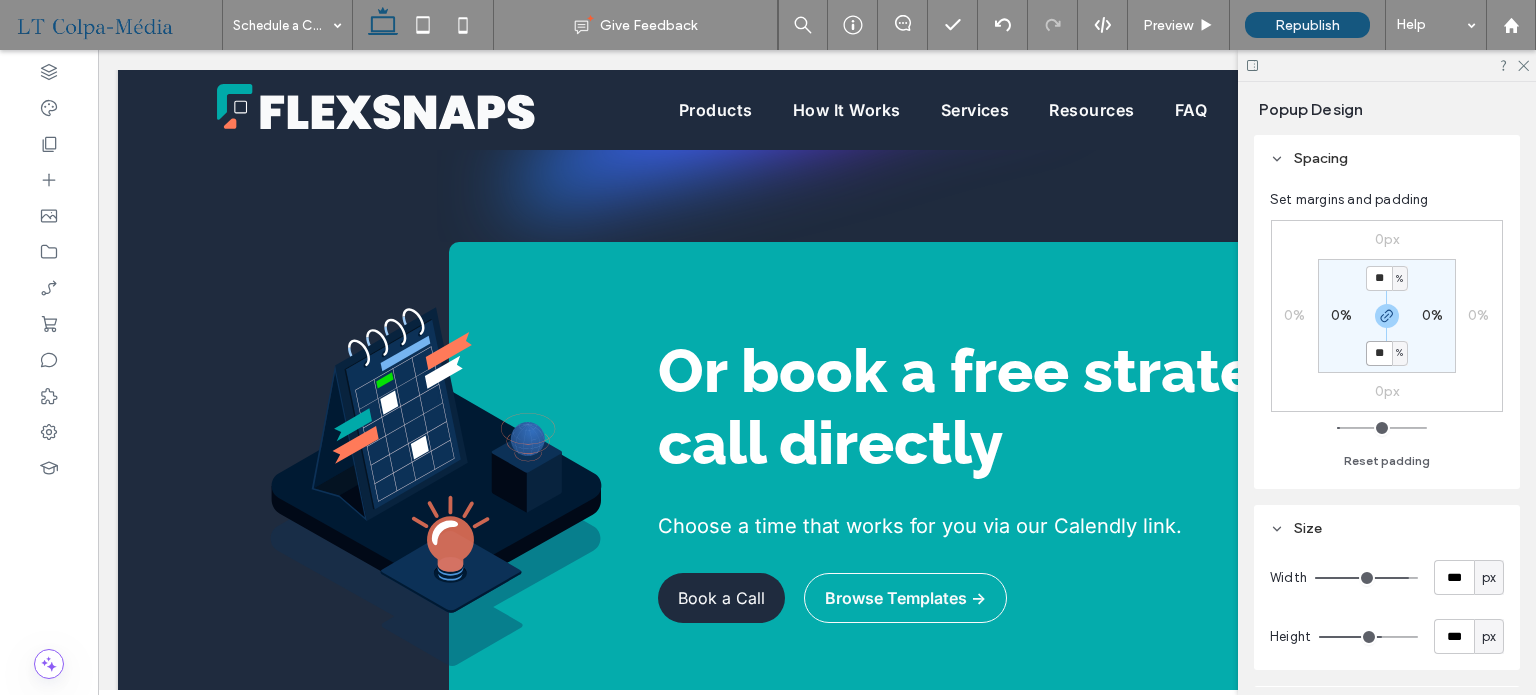 click on "**" at bounding box center (1379, 353) 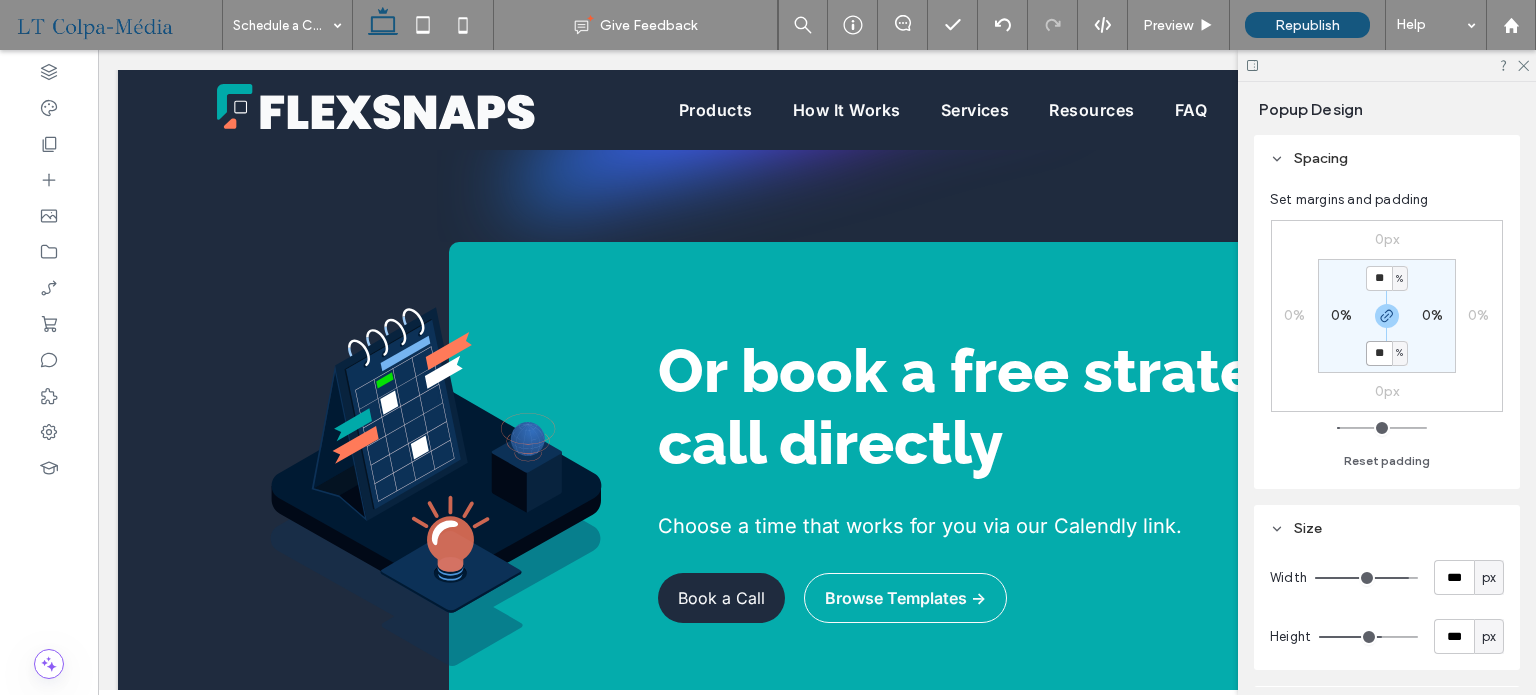 click on "**" at bounding box center (1379, 353) 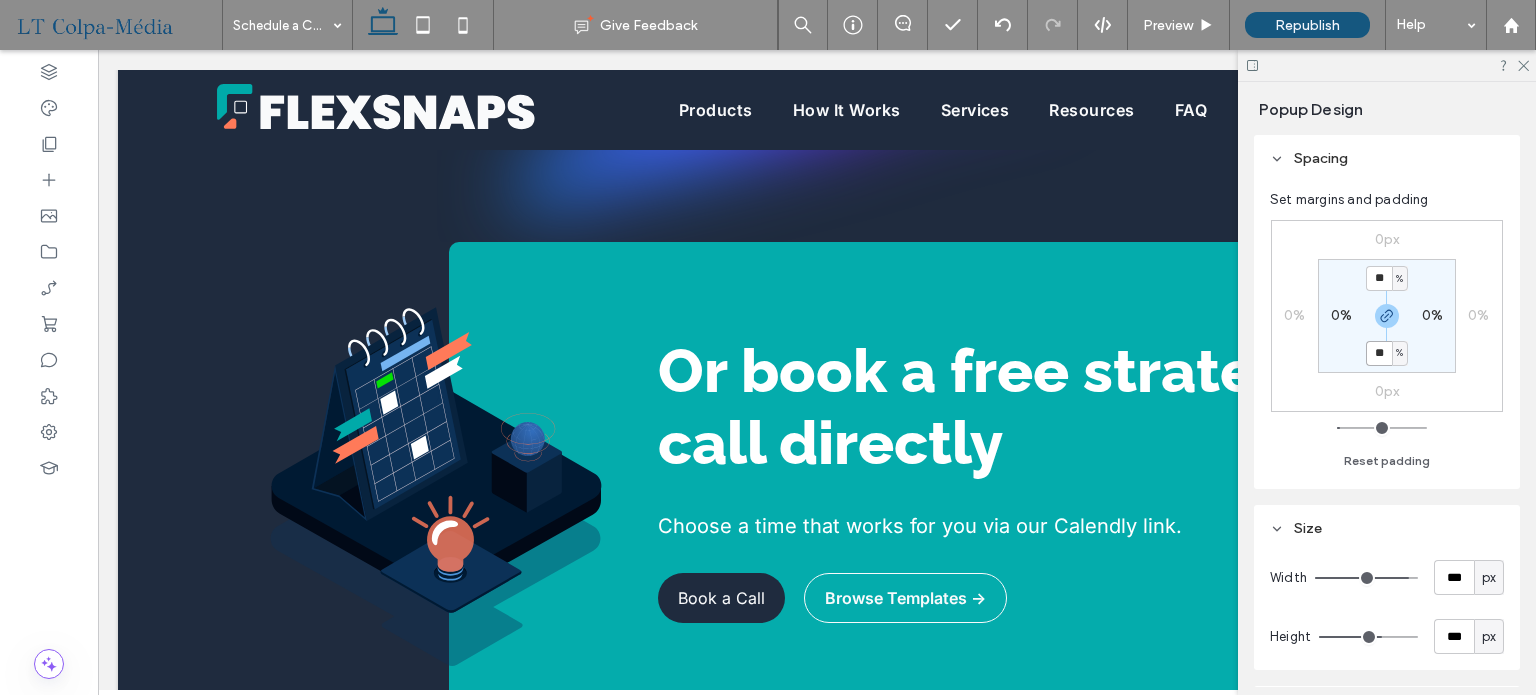 click on "**" at bounding box center (1379, 353) 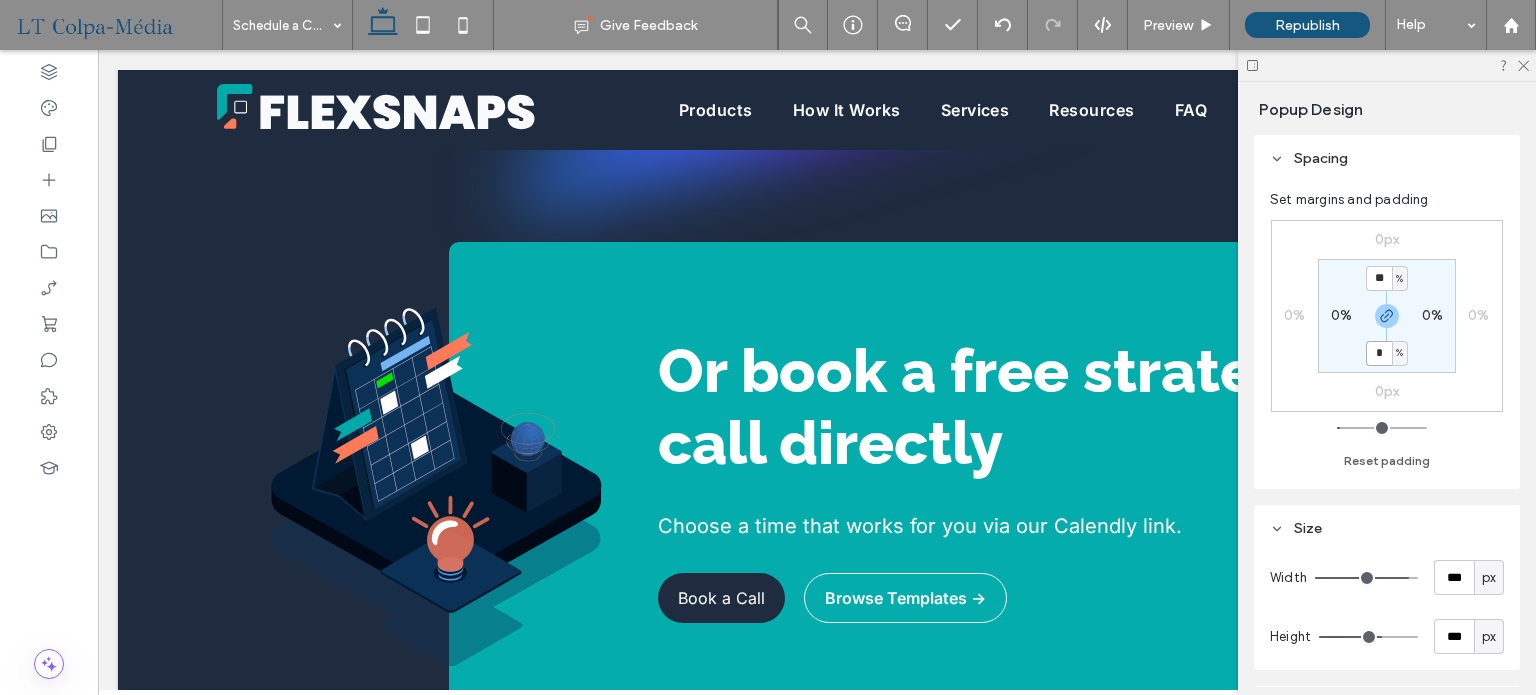 type on "*" 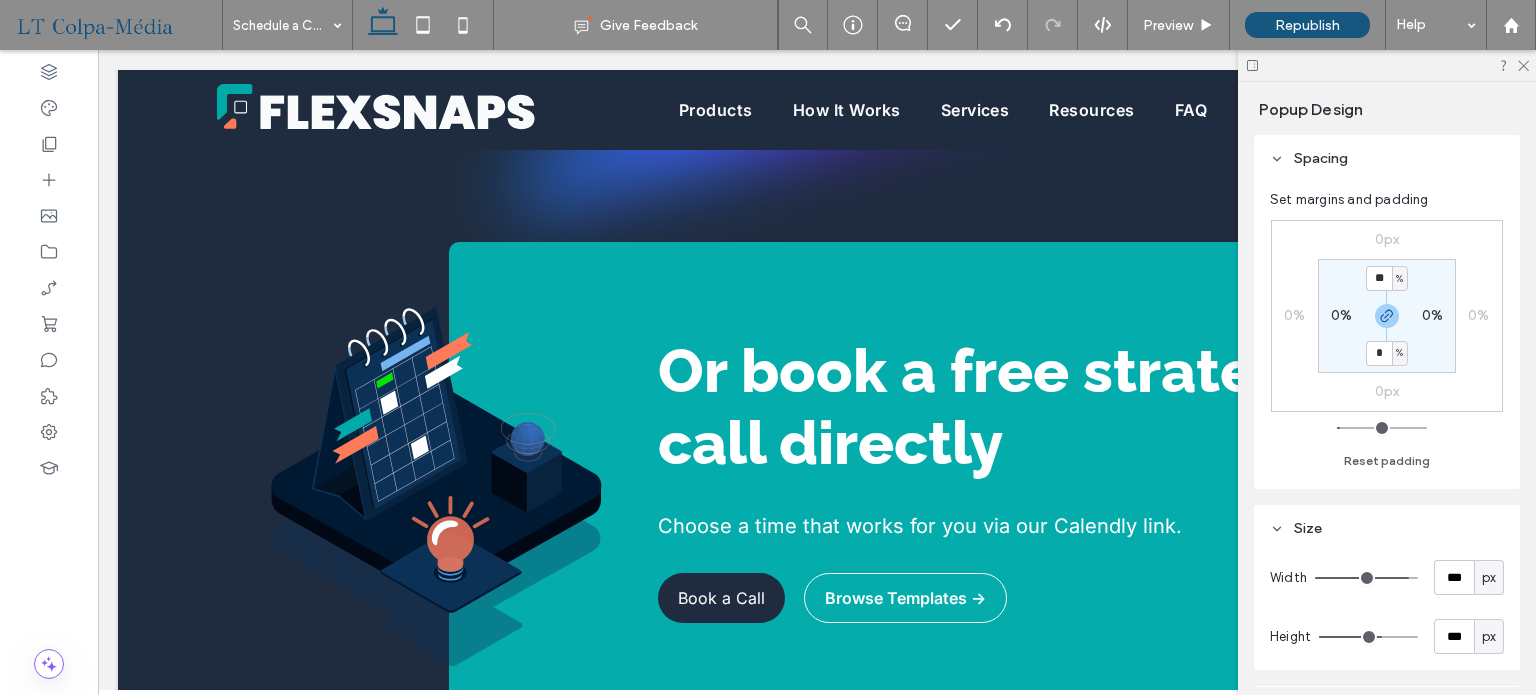 type on "*" 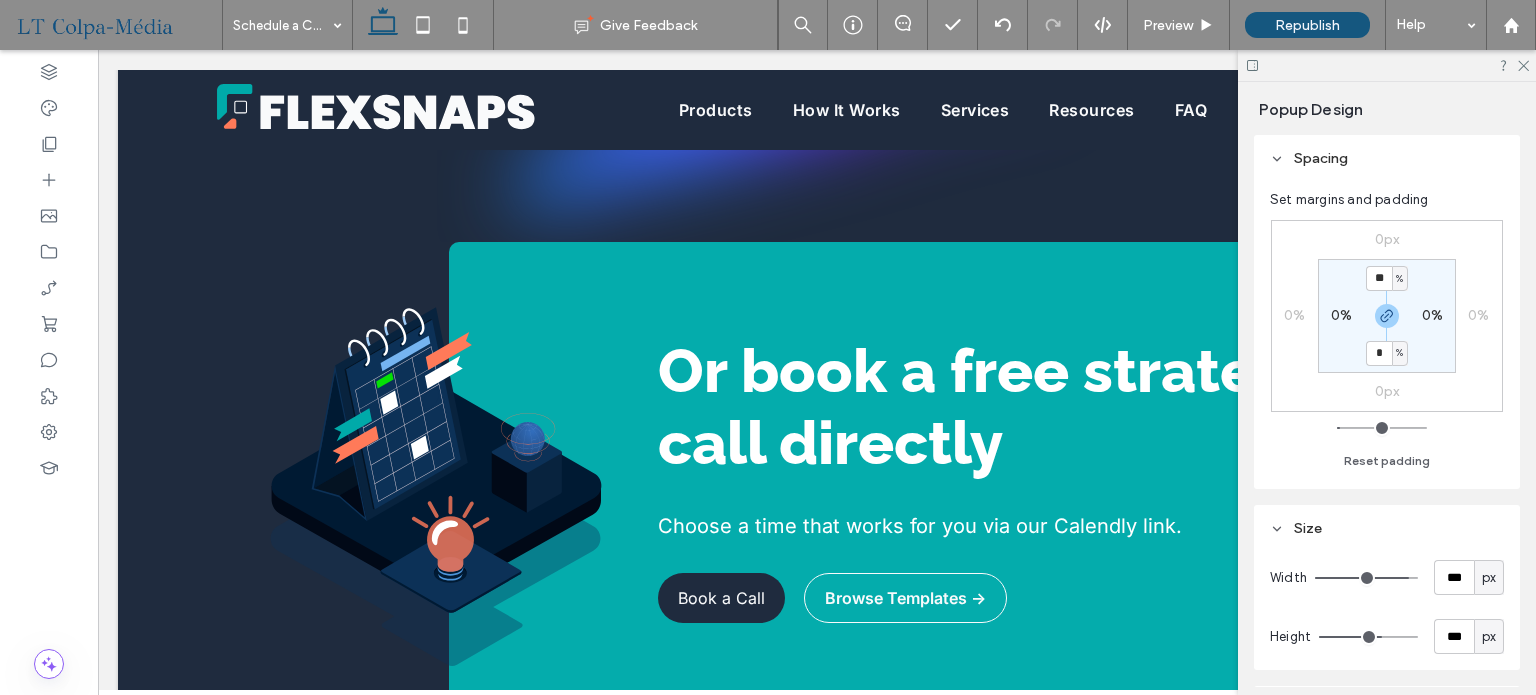 type on "*" 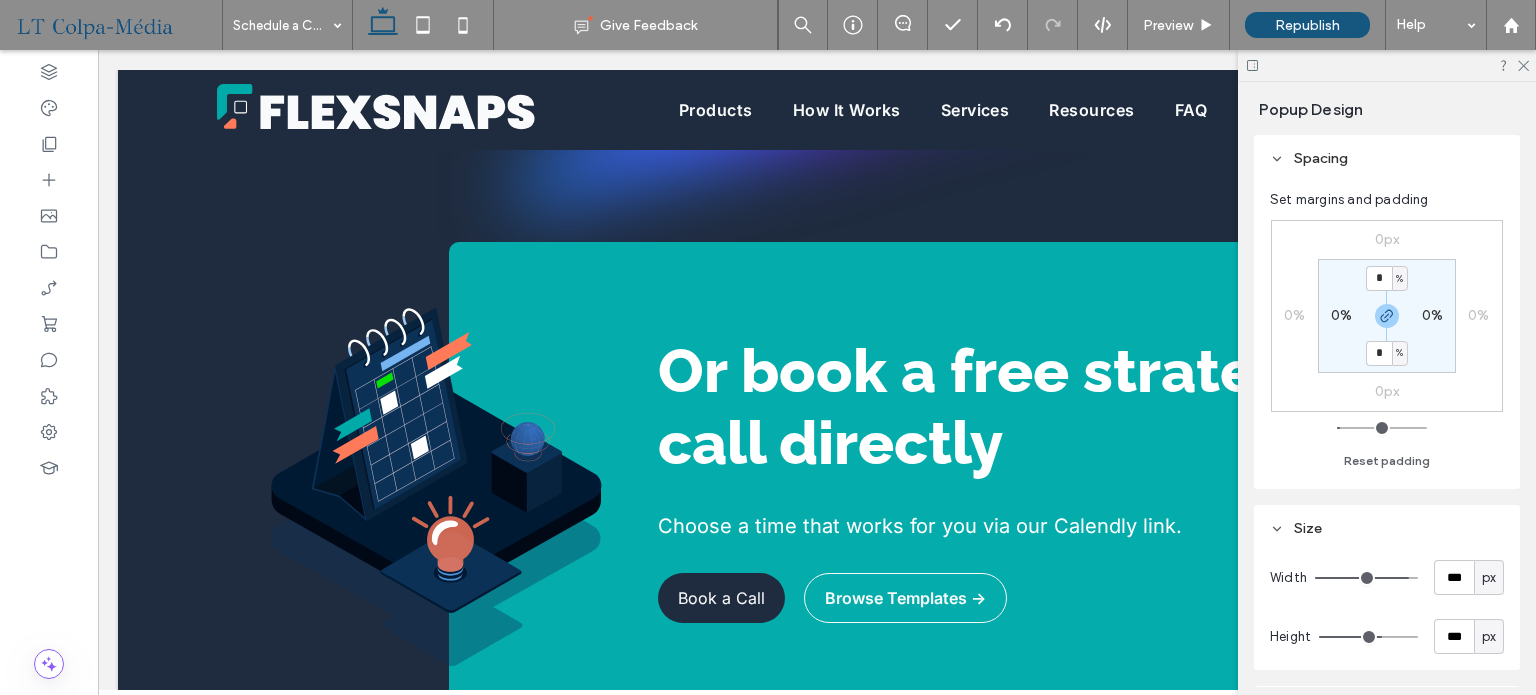 click on "* % 0% * % 0%" at bounding box center [1387, 316] 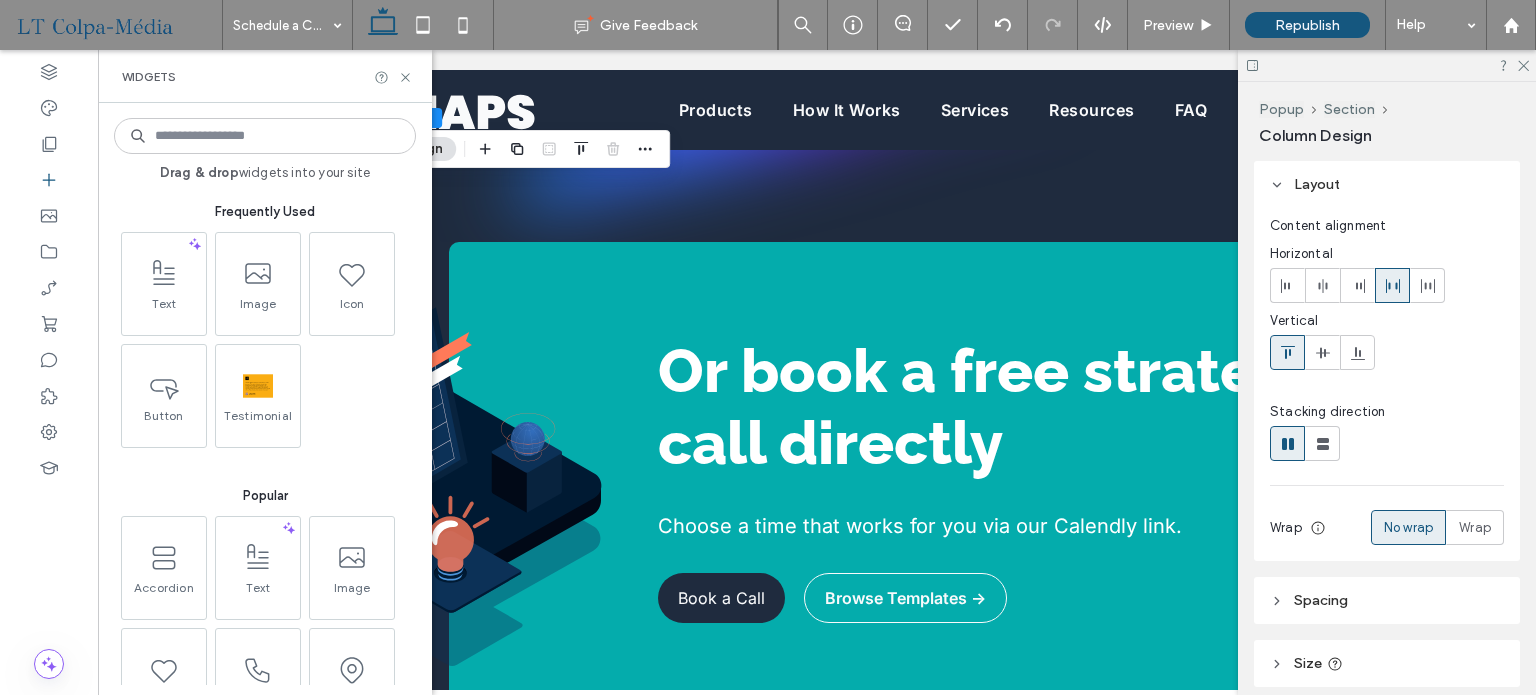 click at bounding box center (265, 136) 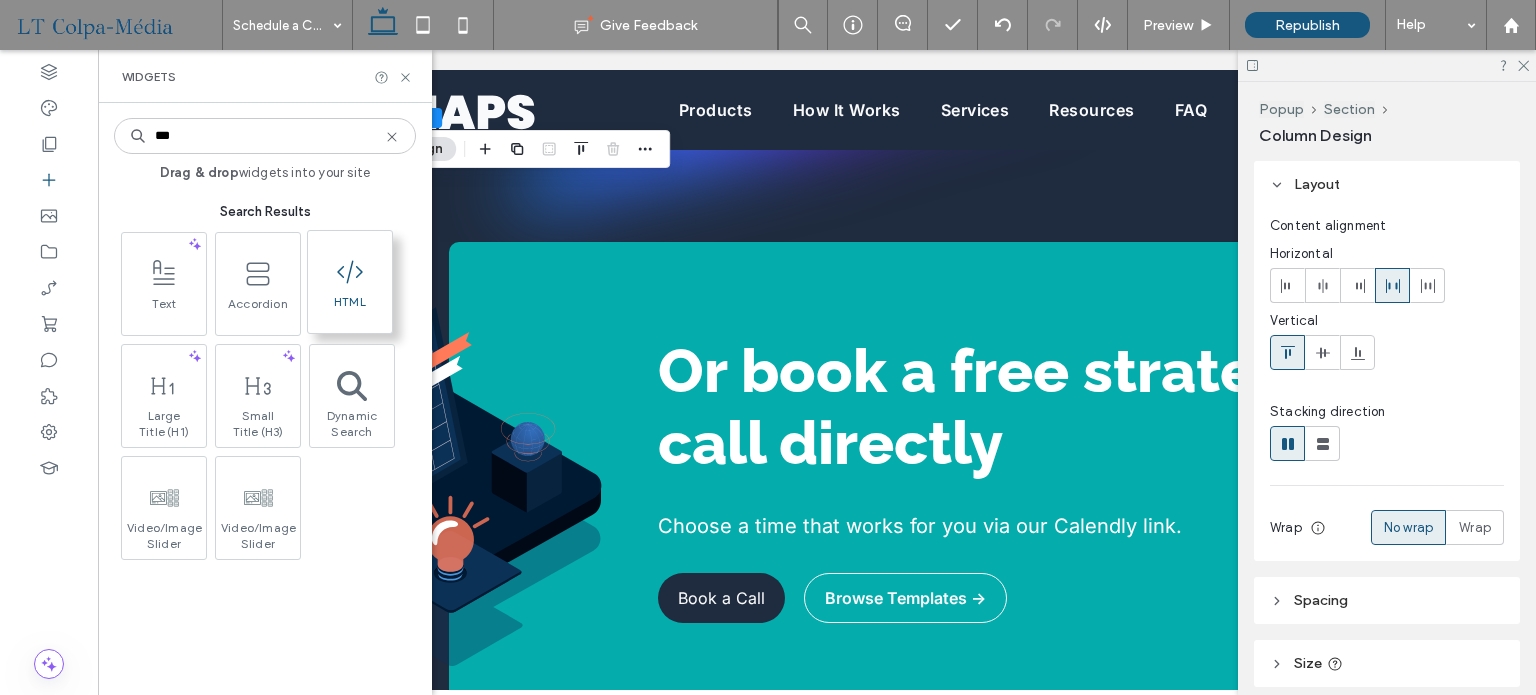 type on "***" 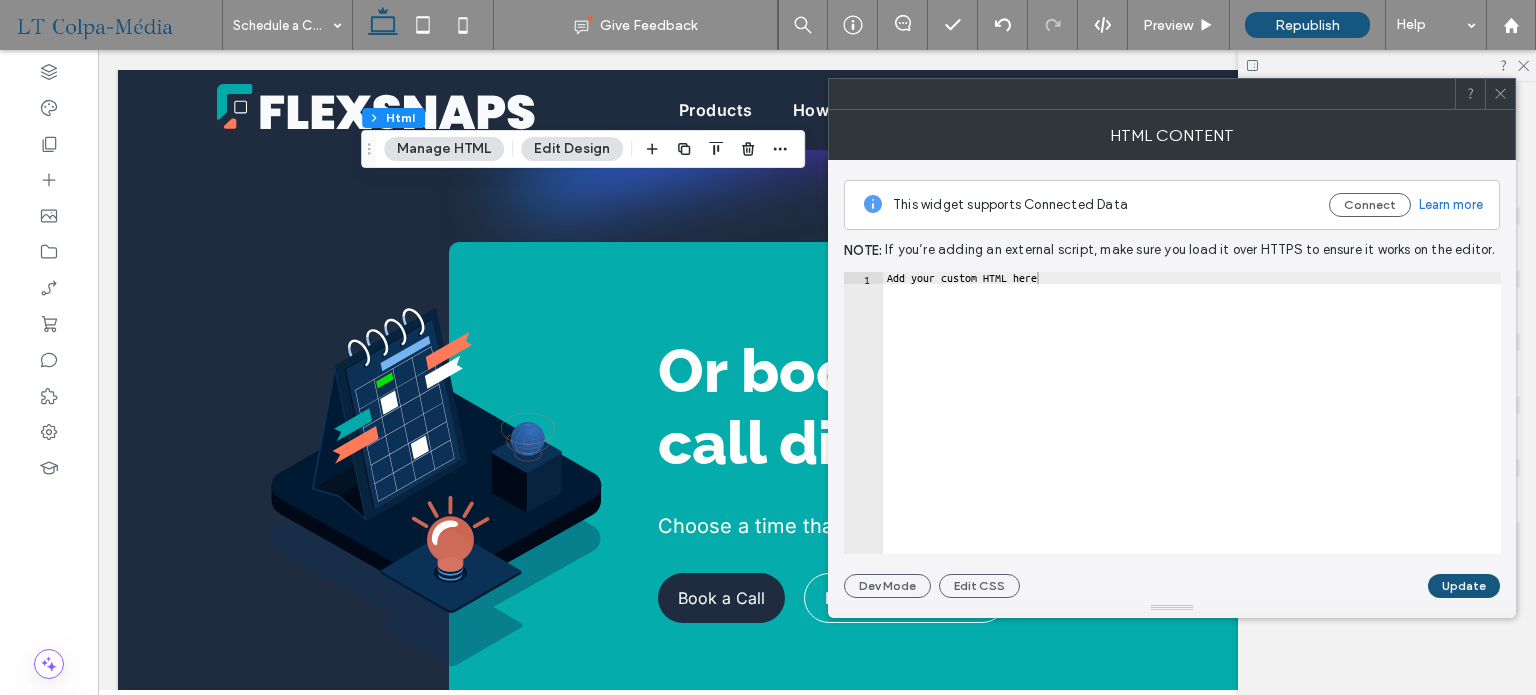type on "**********" 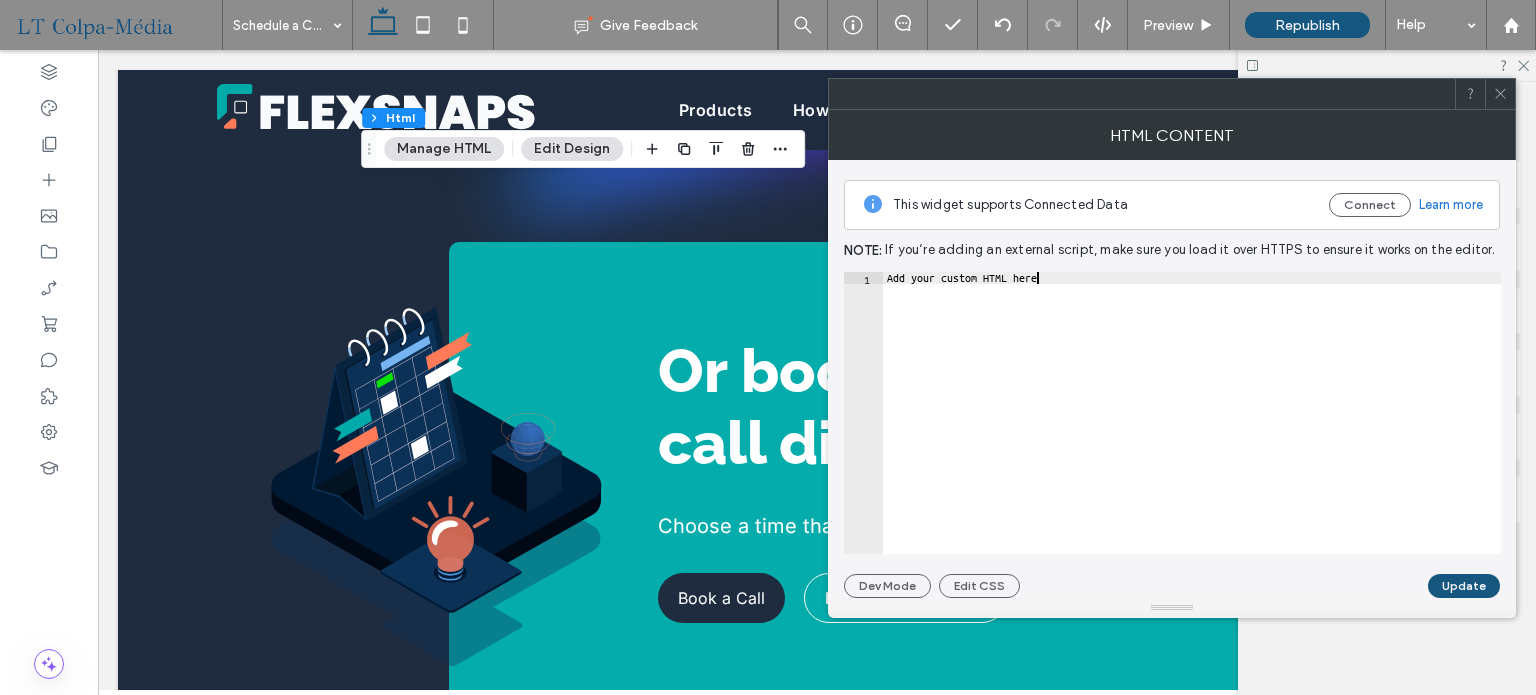 click on "Add your custom HTML here" at bounding box center [1192, 425] 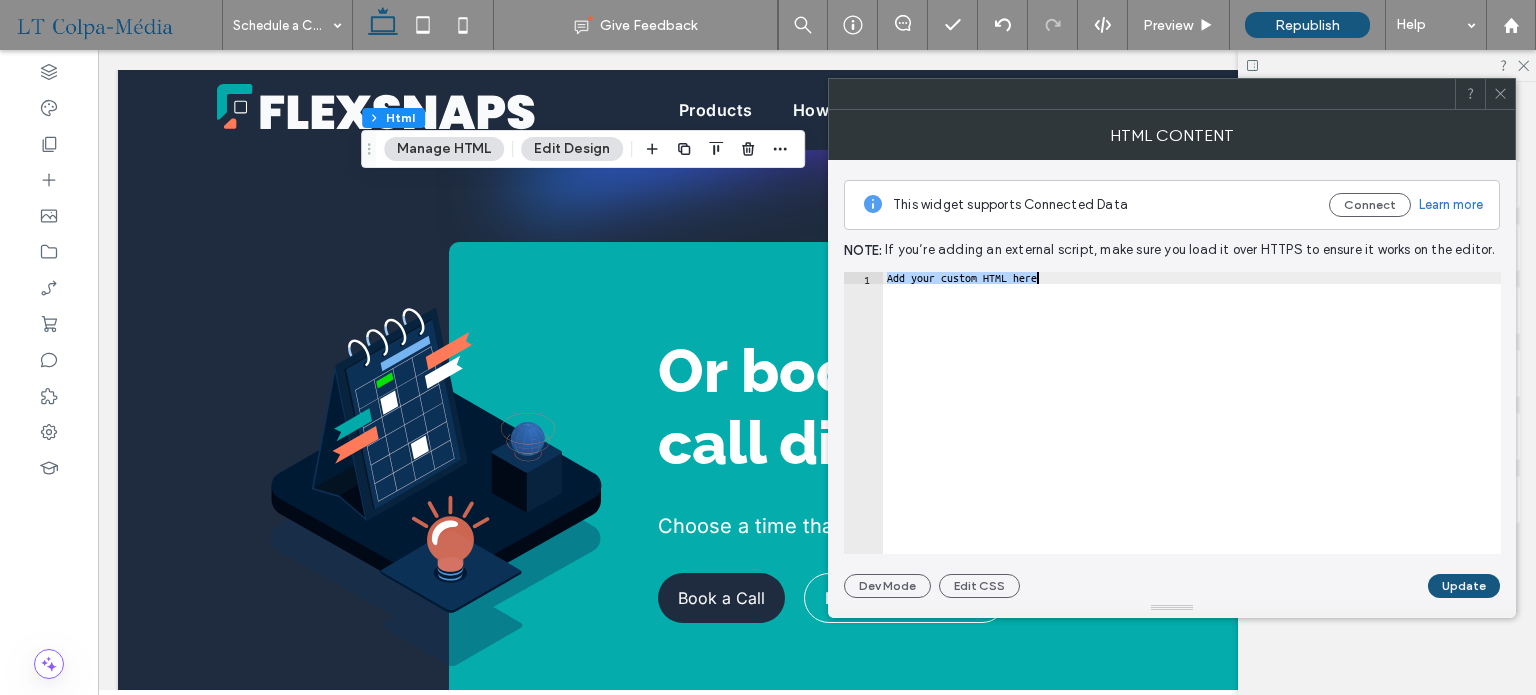 paste 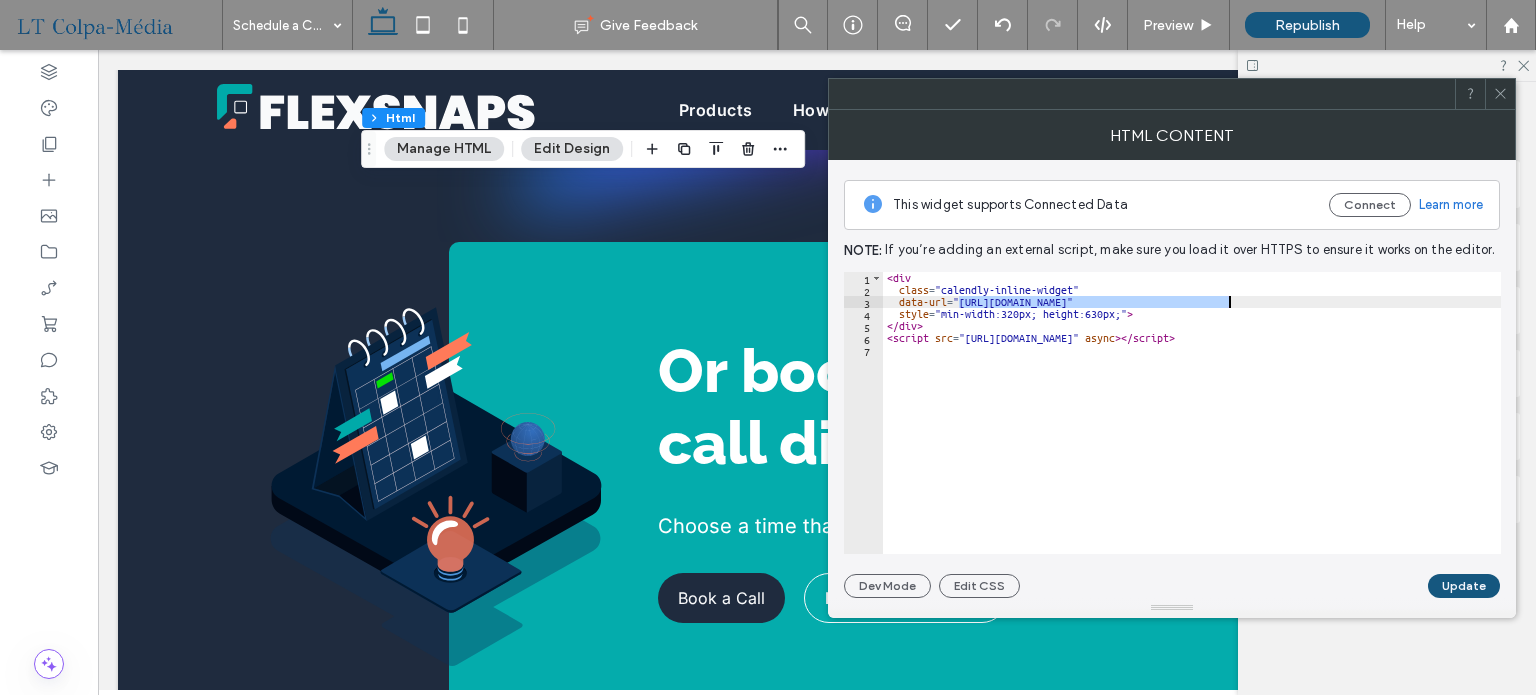 drag, startPoint x: 960, startPoint y: 297, endPoint x: 1228, endPoint y: 299, distance: 268.00748 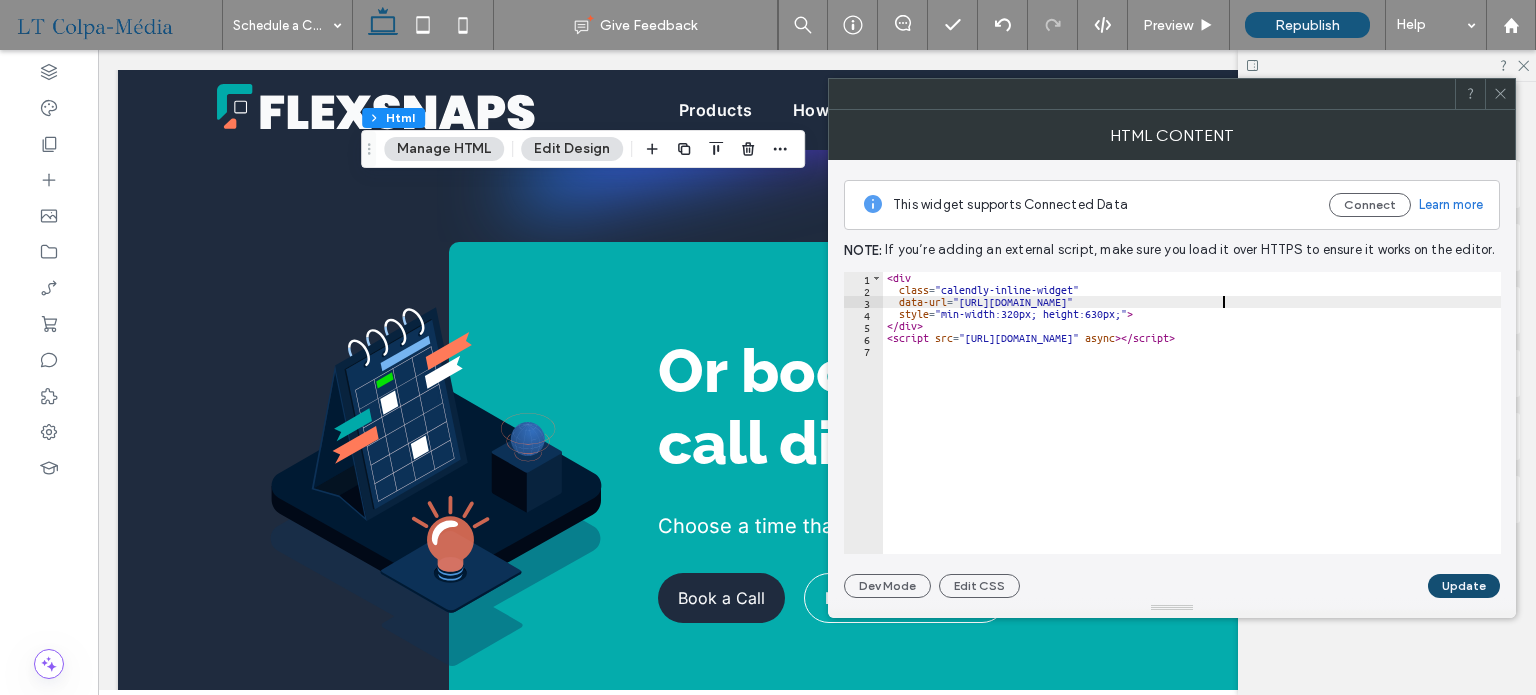 click on "Update" at bounding box center (1464, 586) 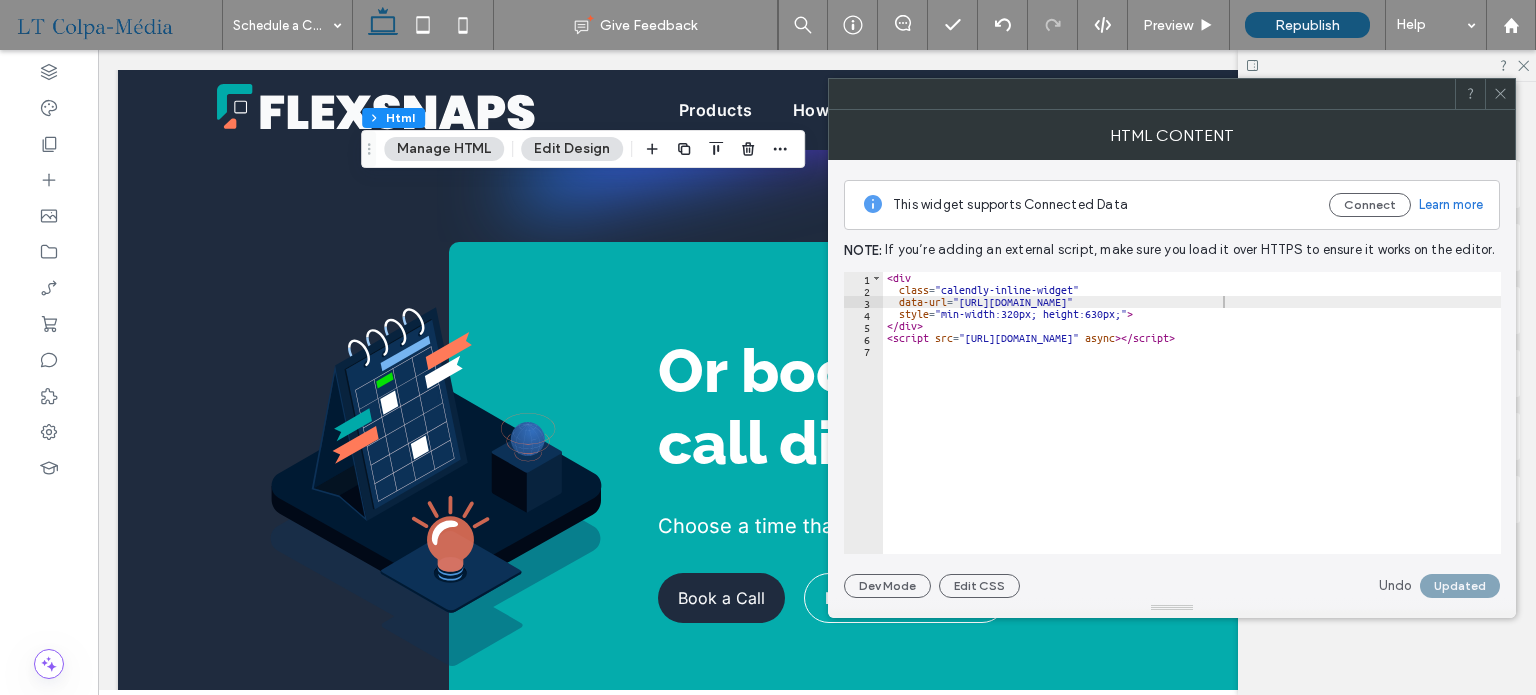 click 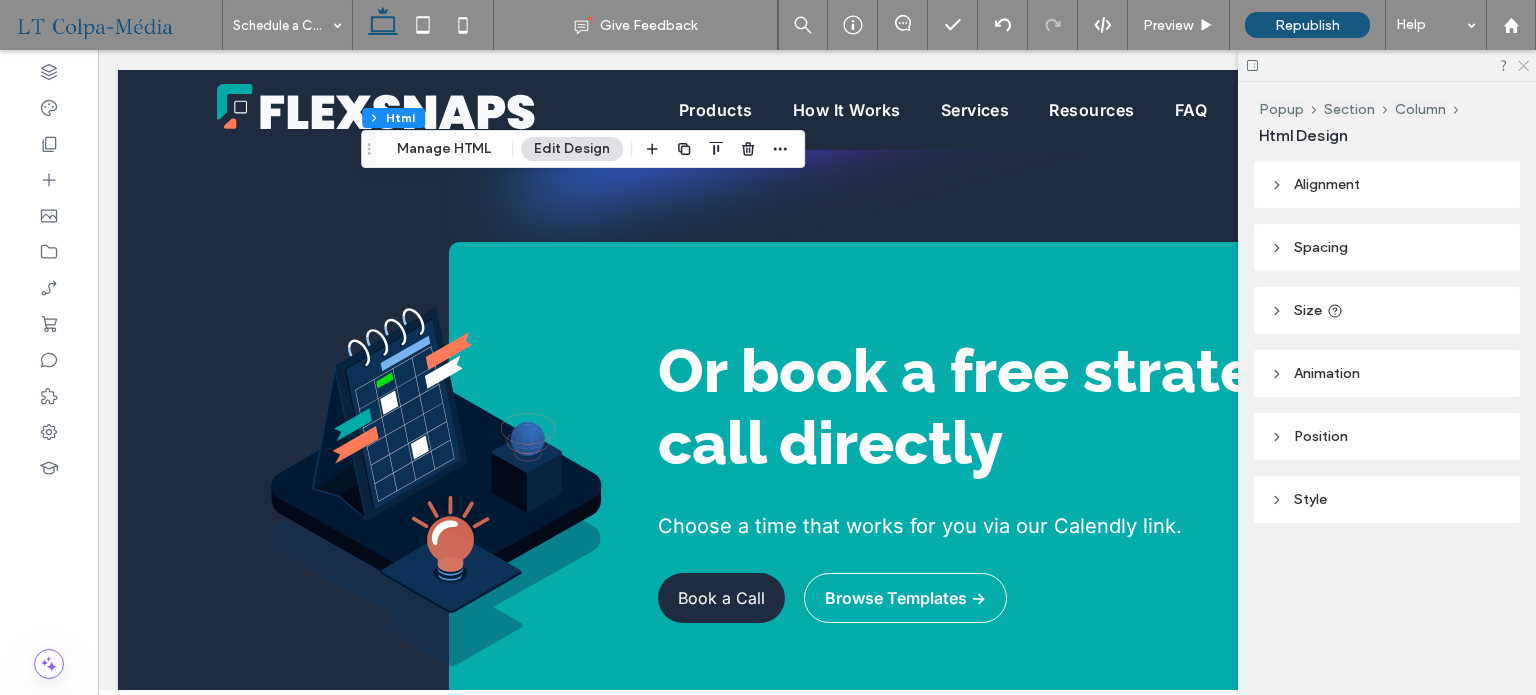 click 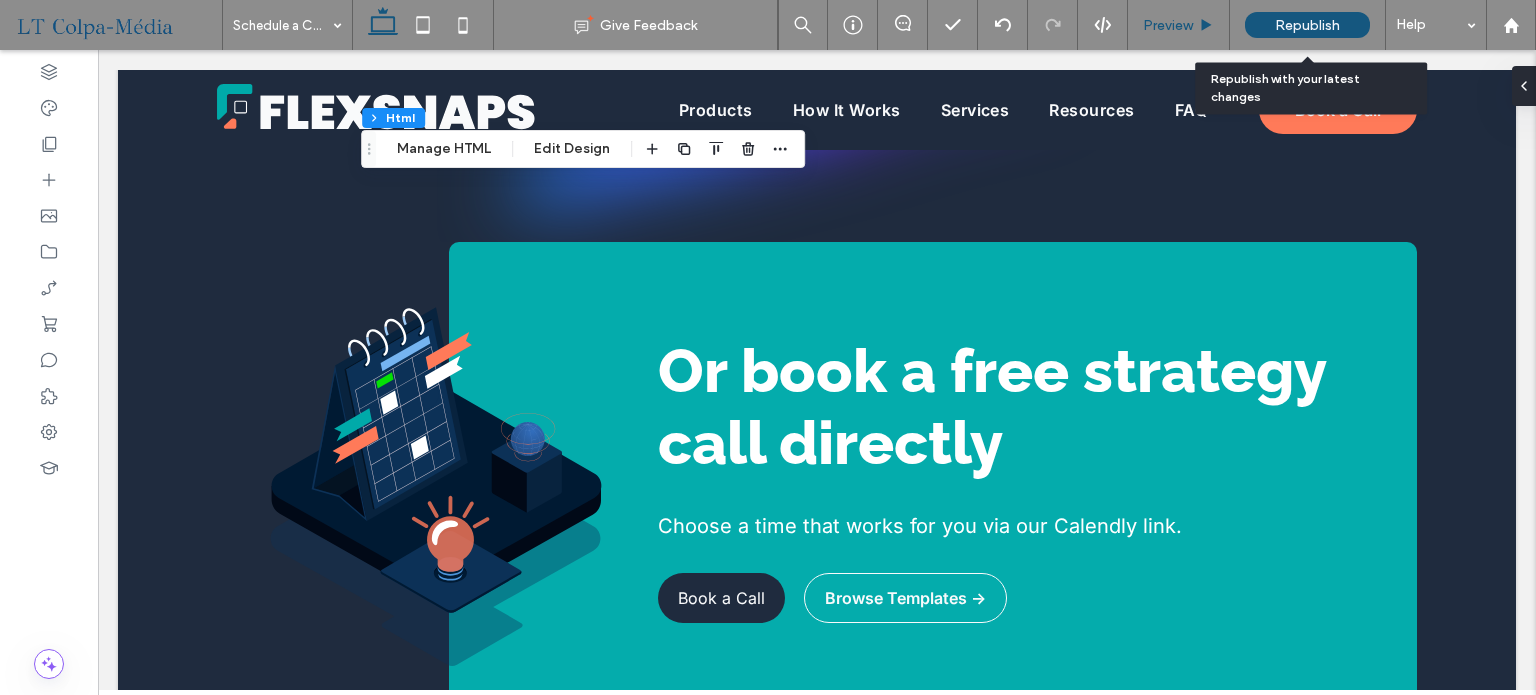 click on "Preview" at bounding box center (1178, 25) 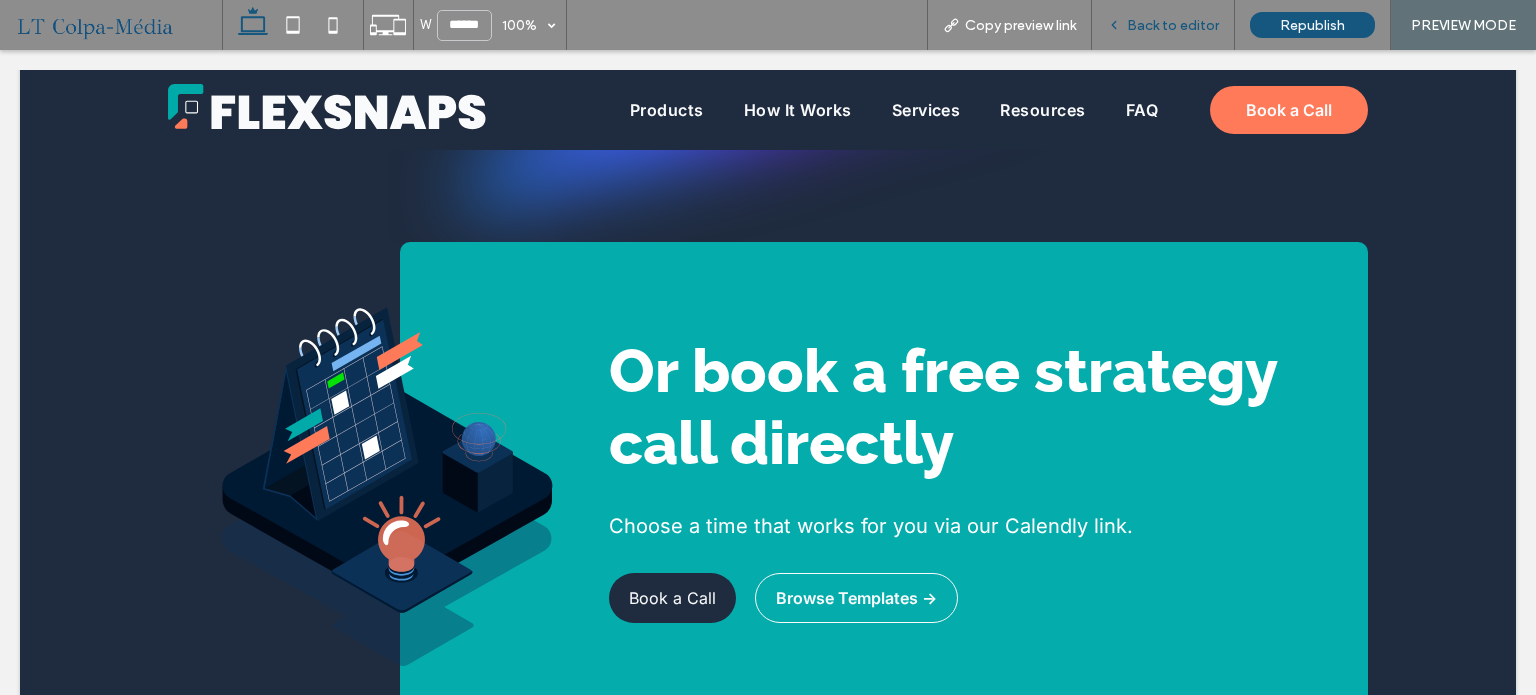 click on "Back to editor" at bounding box center [1163, 25] 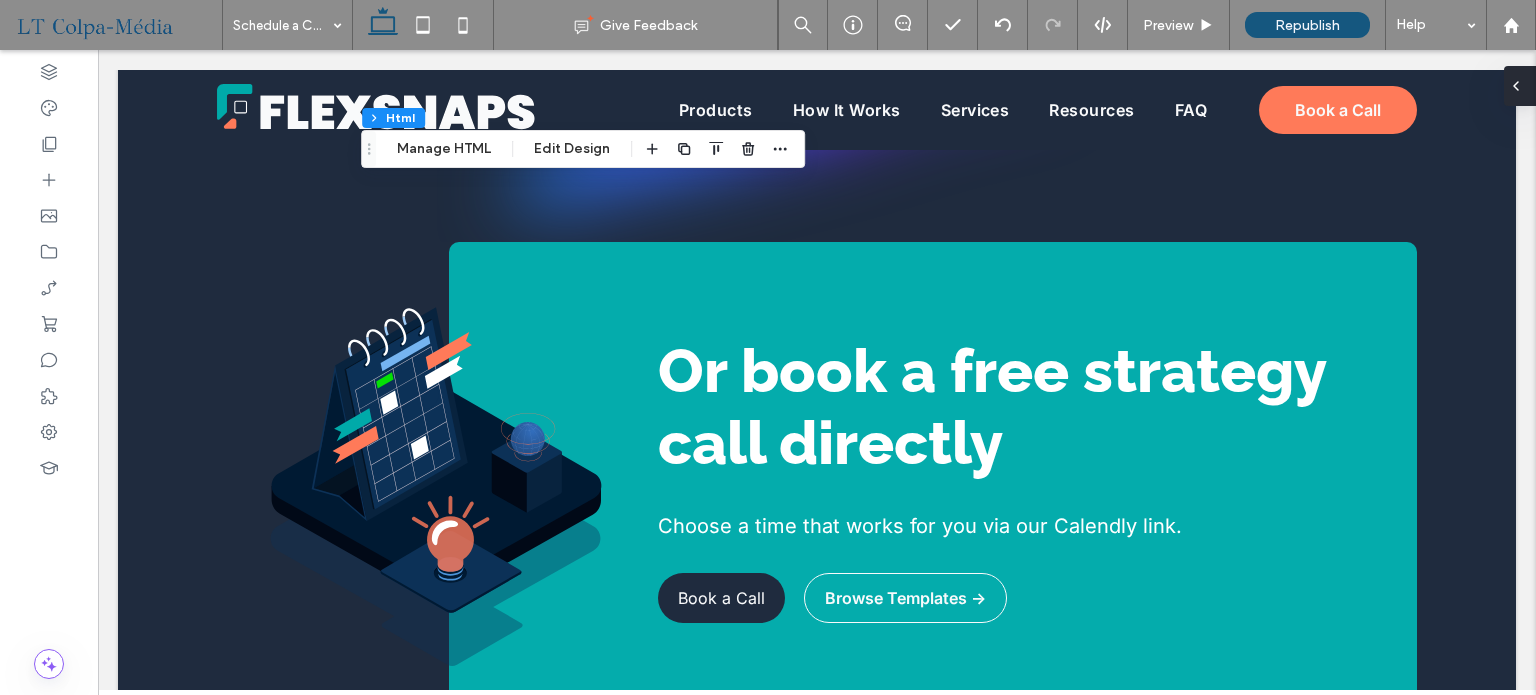 click 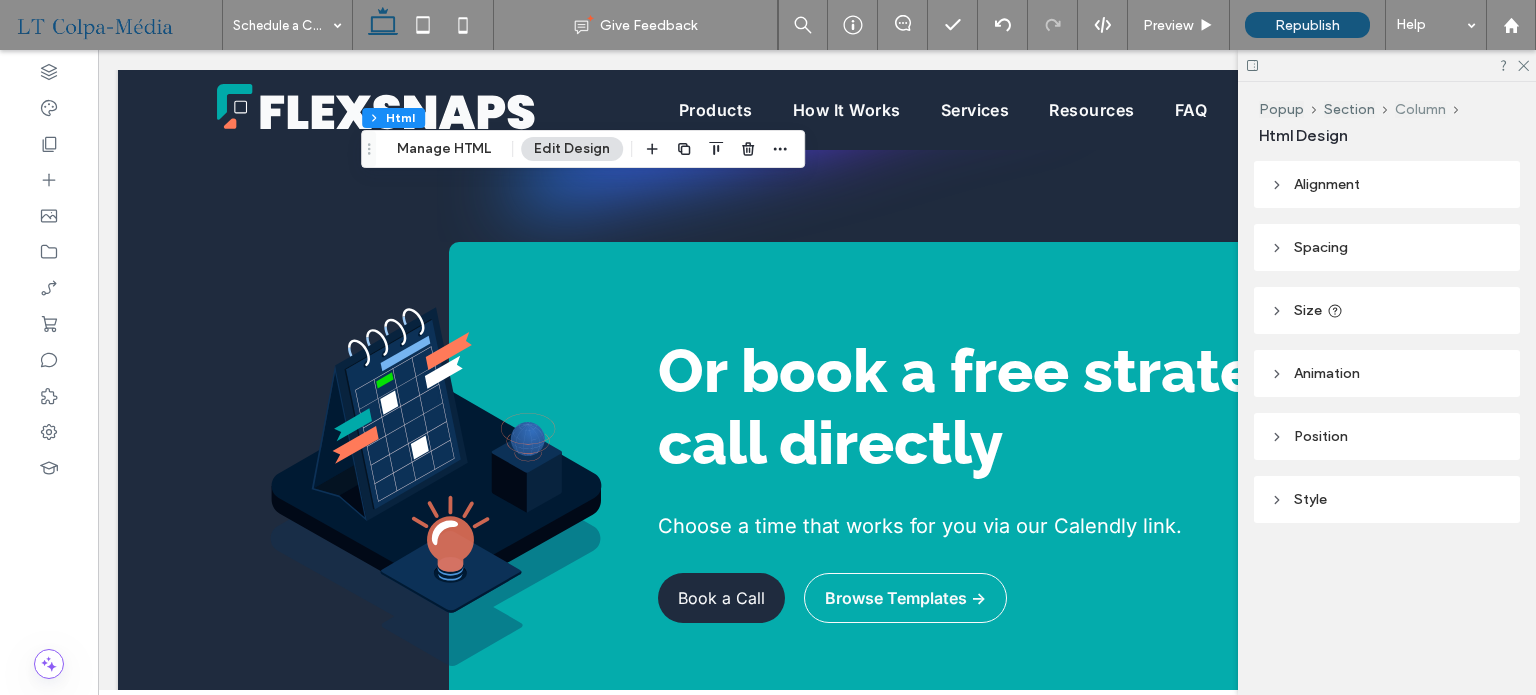 click on "Column" at bounding box center [1420, 109] 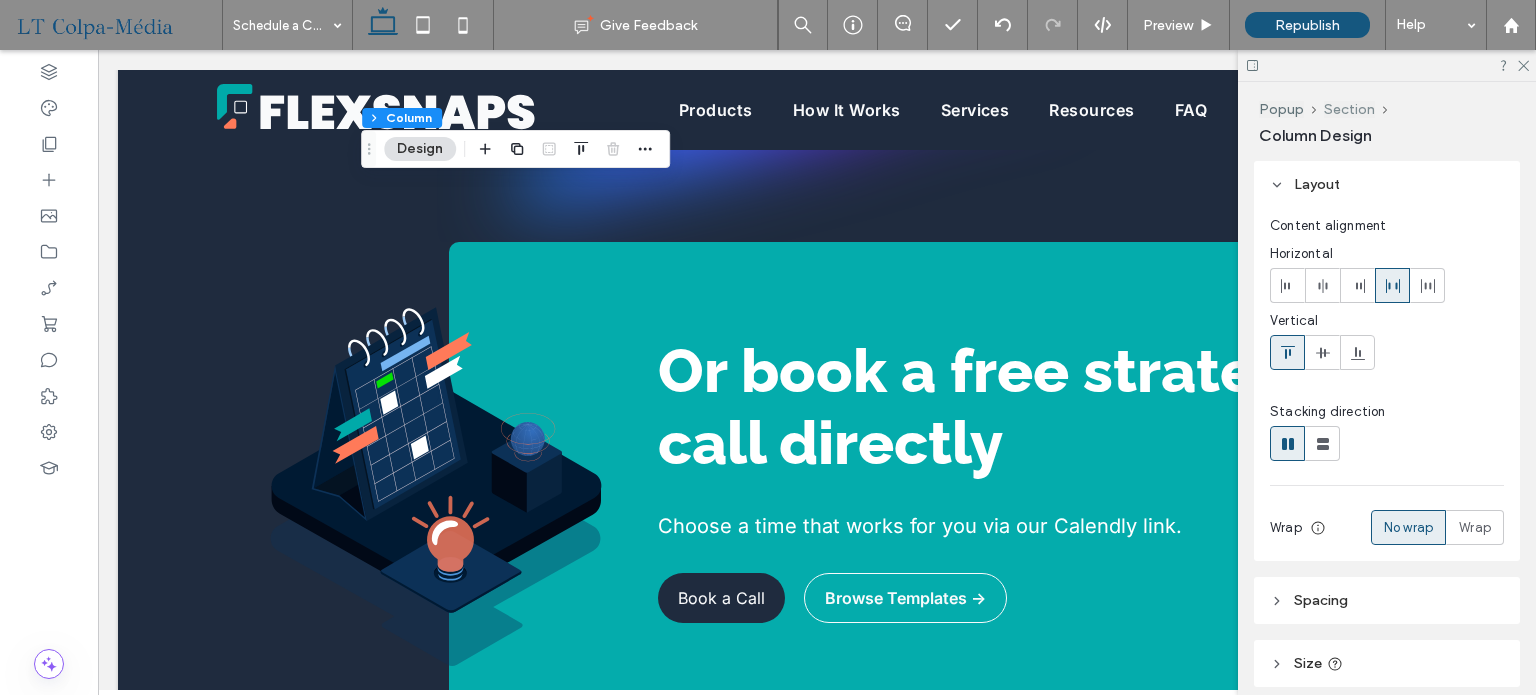 click on "Section" at bounding box center [1349, 109] 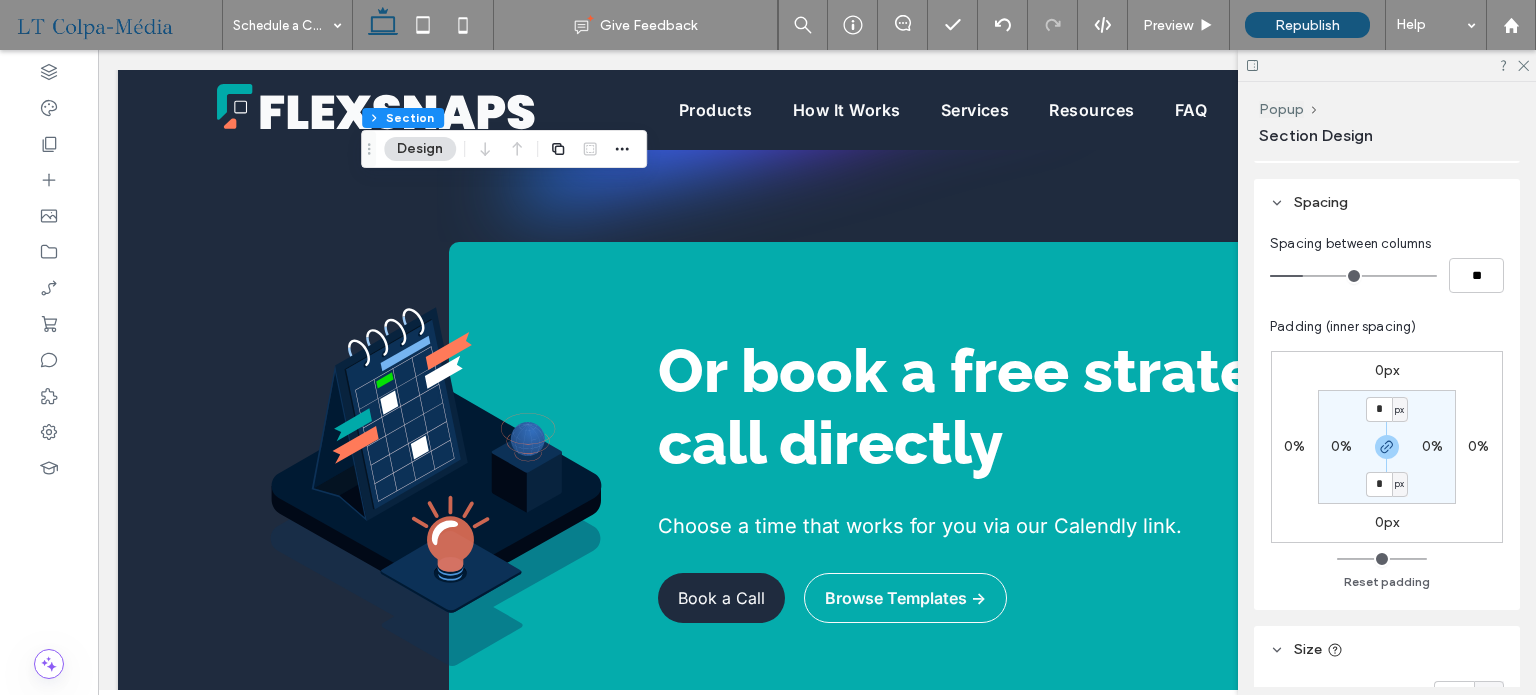 scroll, scrollTop: 200, scrollLeft: 0, axis: vertical 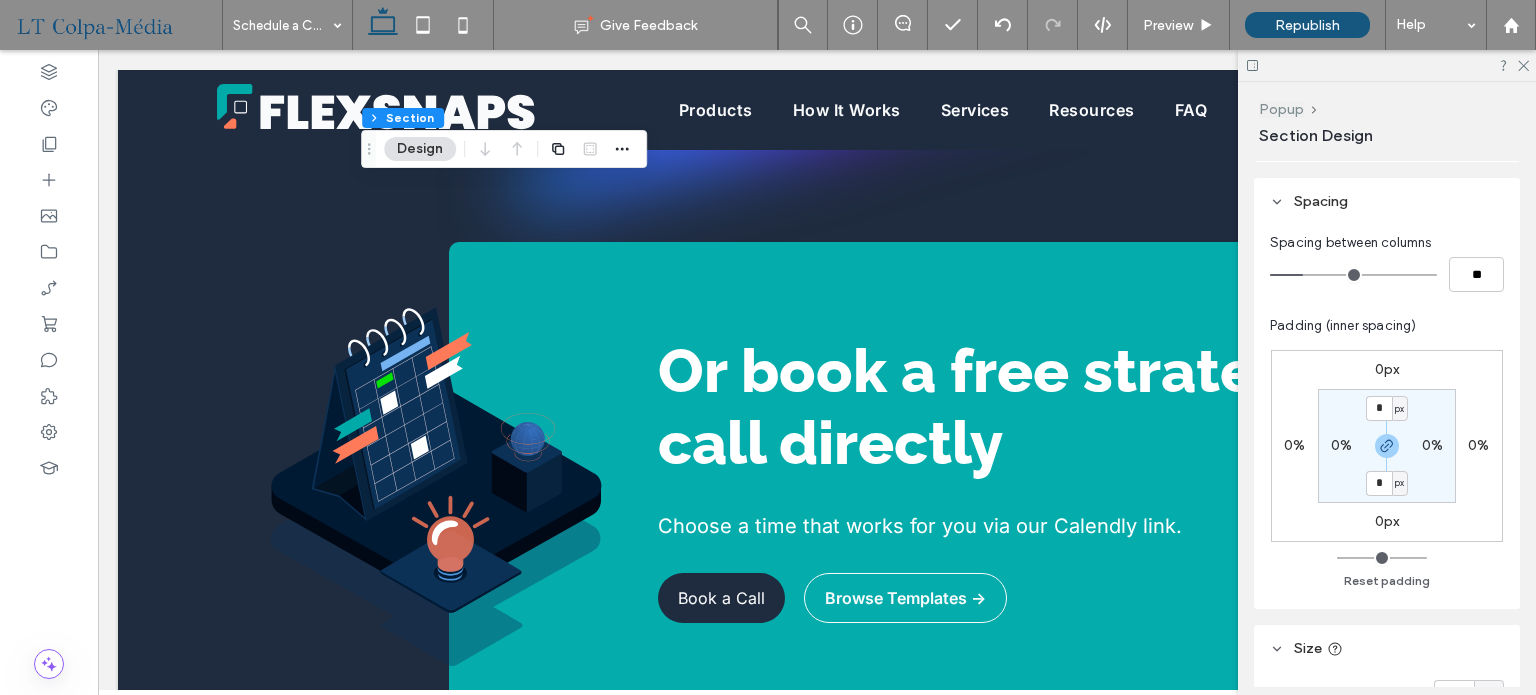 click on "Popup" at bounding box center (1281, 109) 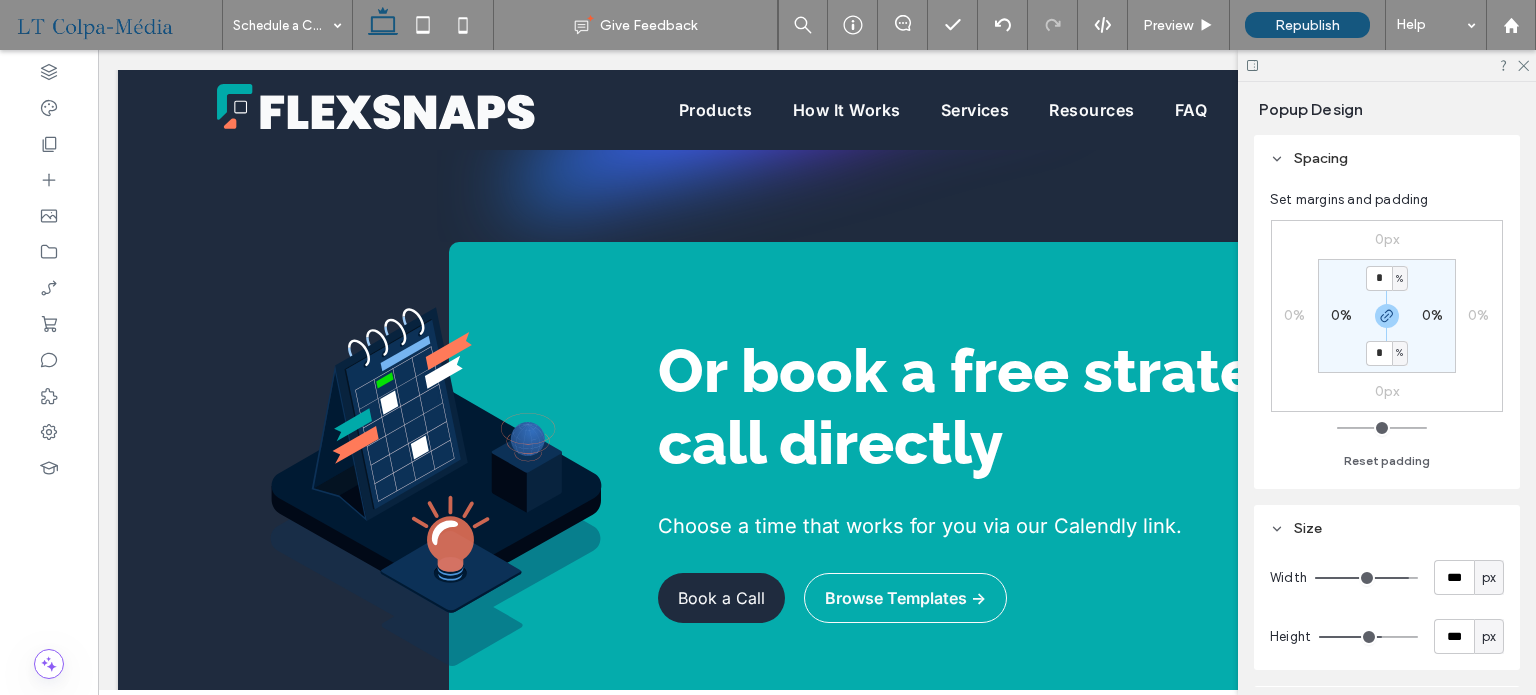 click on "px" at bounding box center (1489, 578) 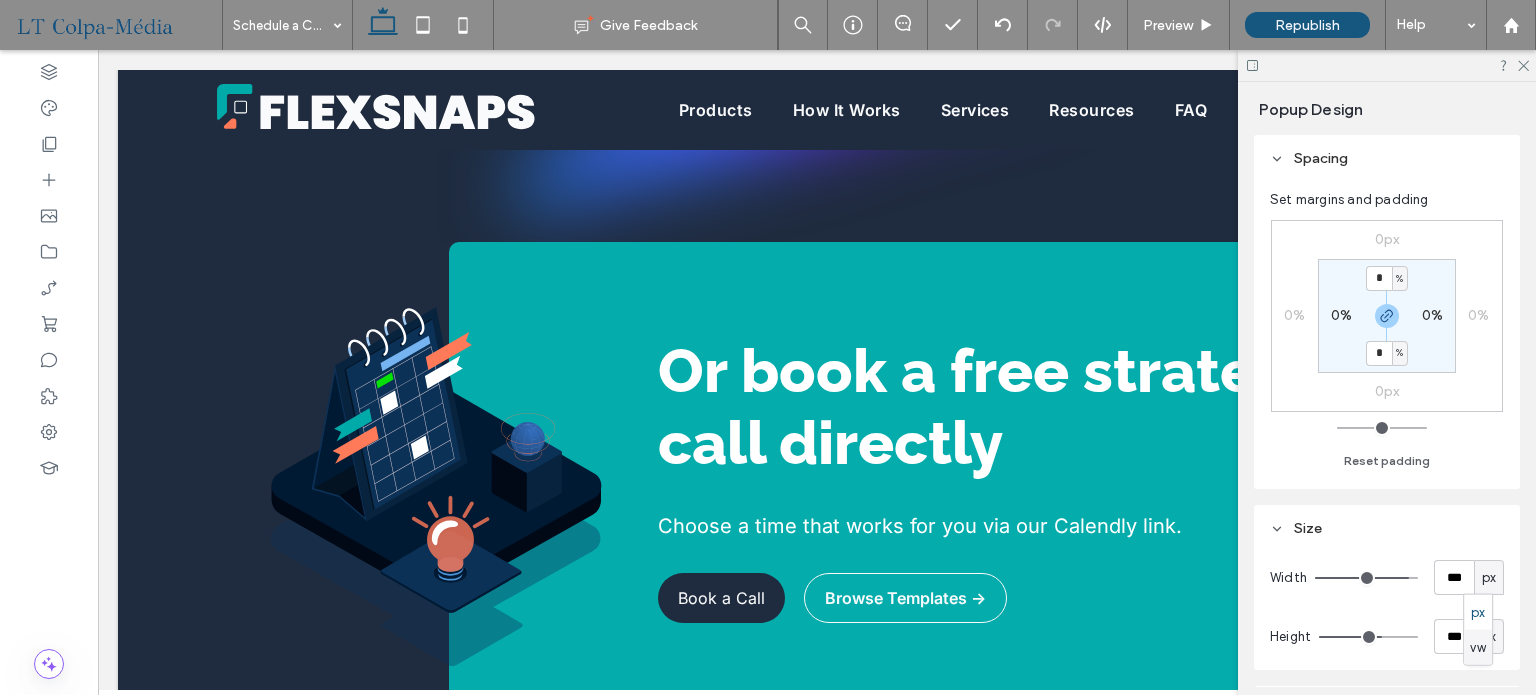 click on "vw" at bounding box center (1477, 647) 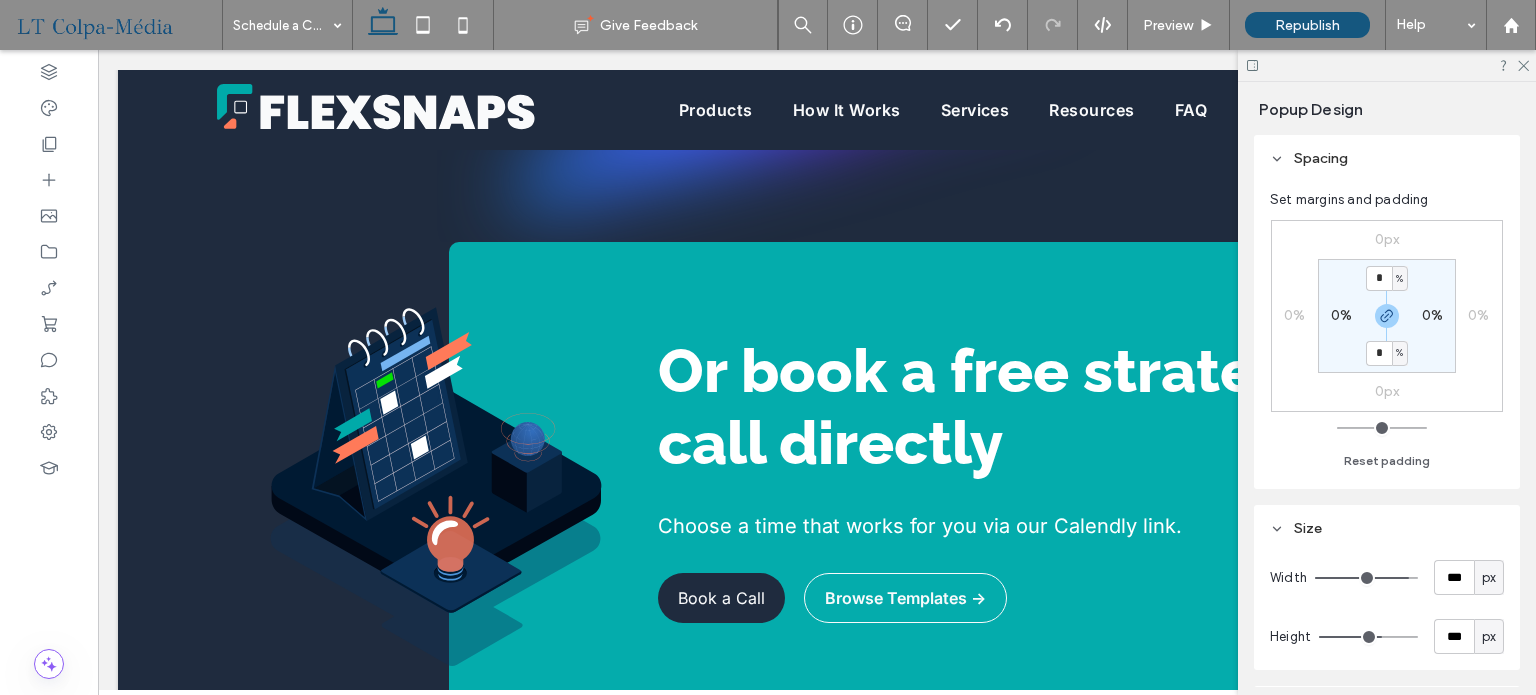 type on "**" 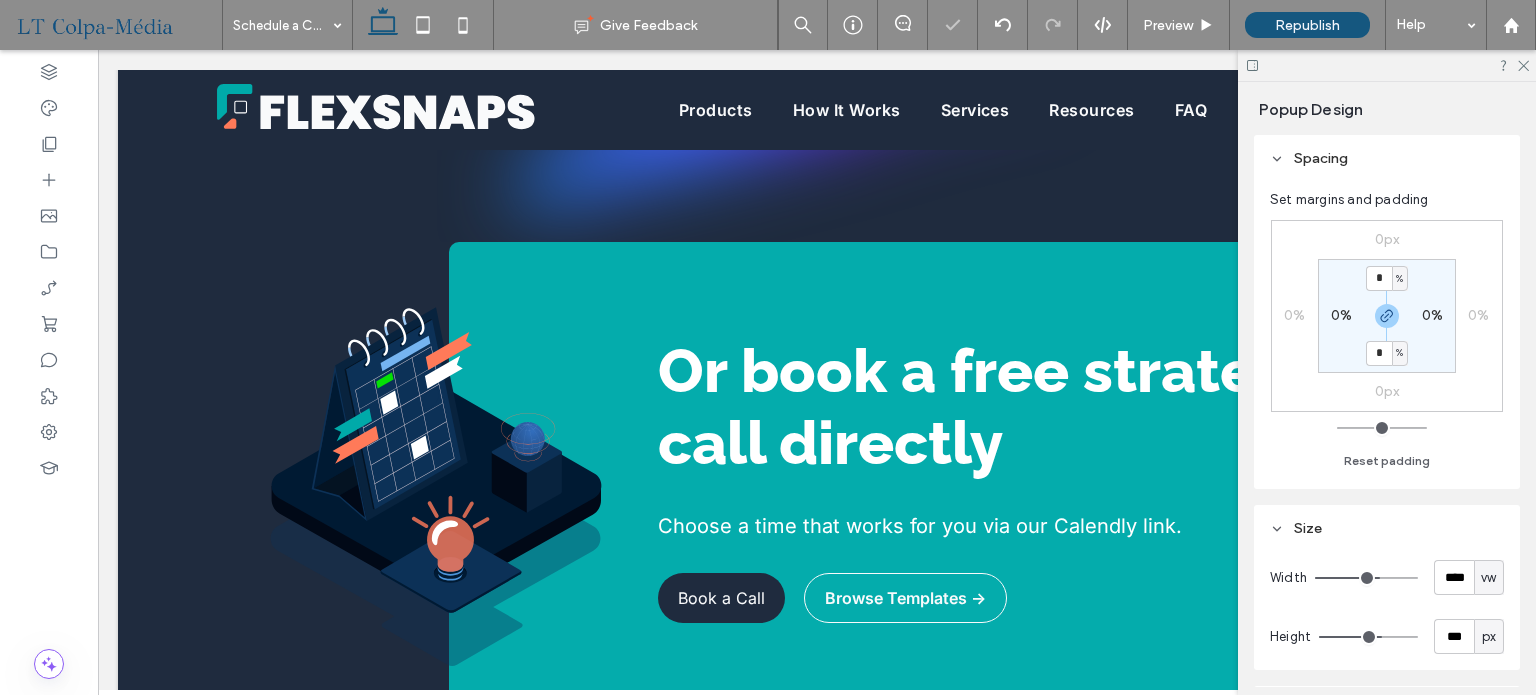 type on "**" 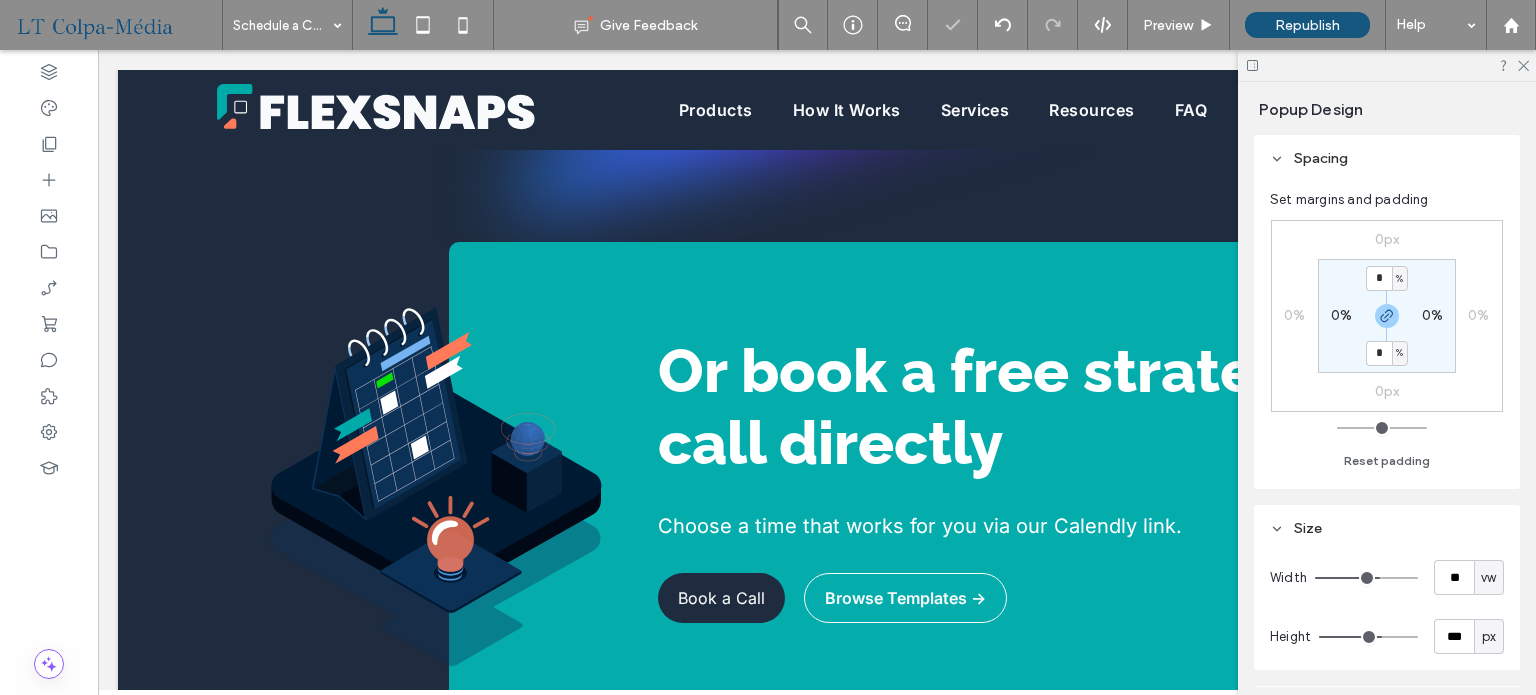 type on "**" 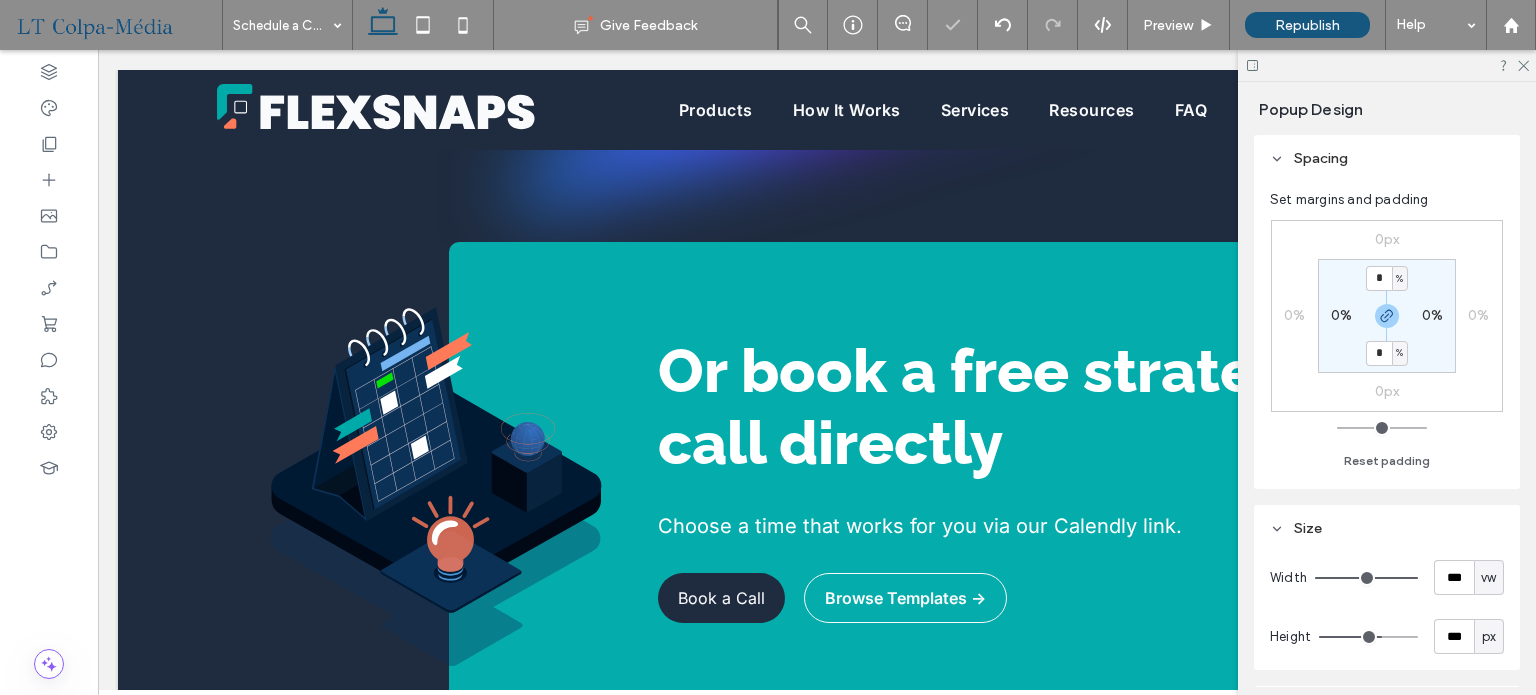 drag, startPoint x: 1370, startPoint y: 577, endPoint x: 1501, endPoint y: 603, distance: 133.55524 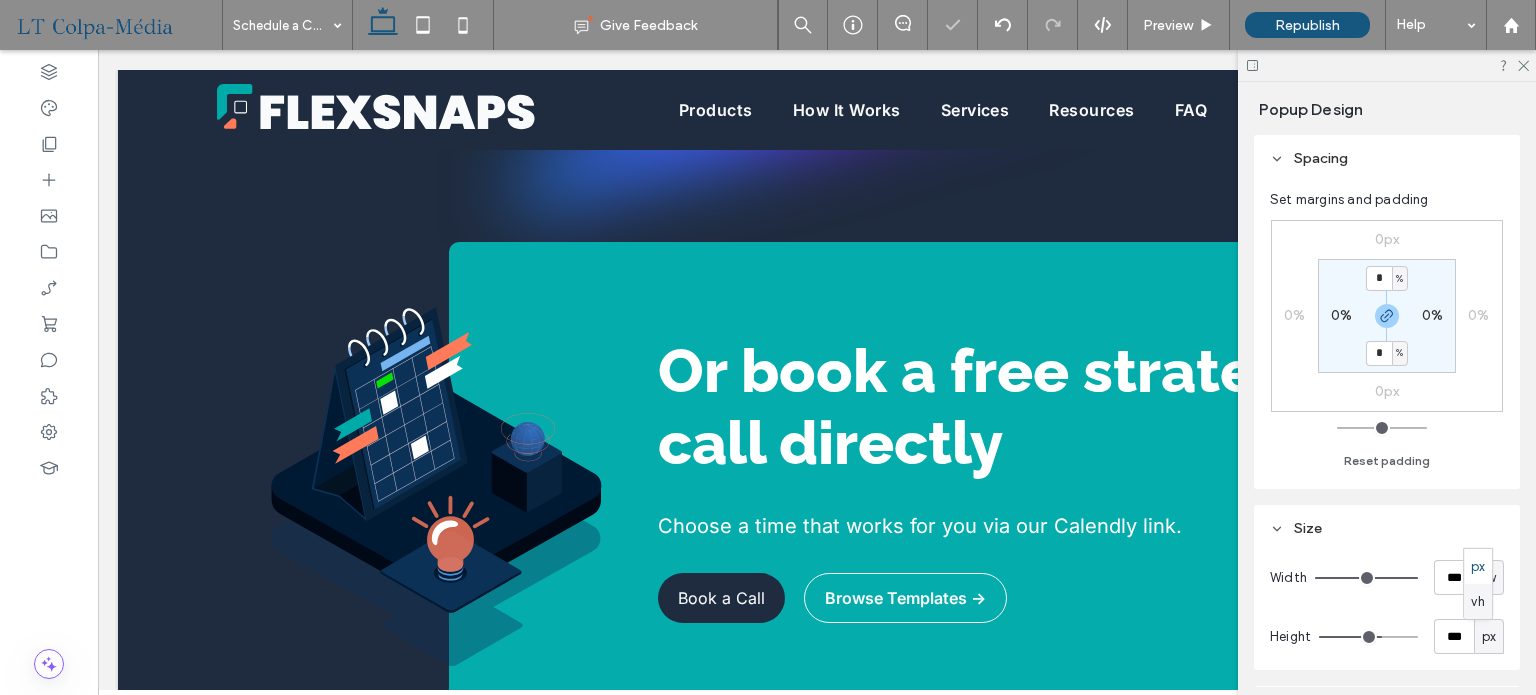 click on "vh" at bounding box center (1477, 601) 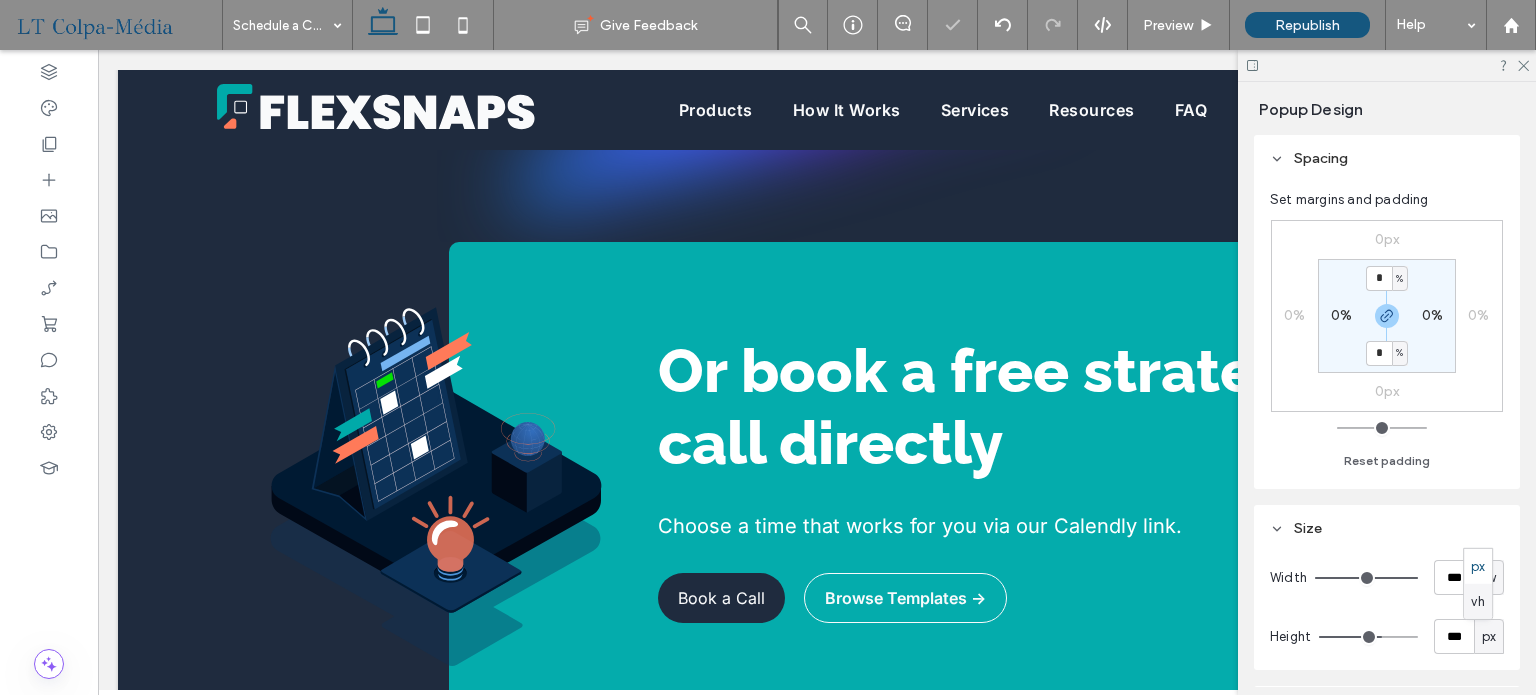 type on "***" 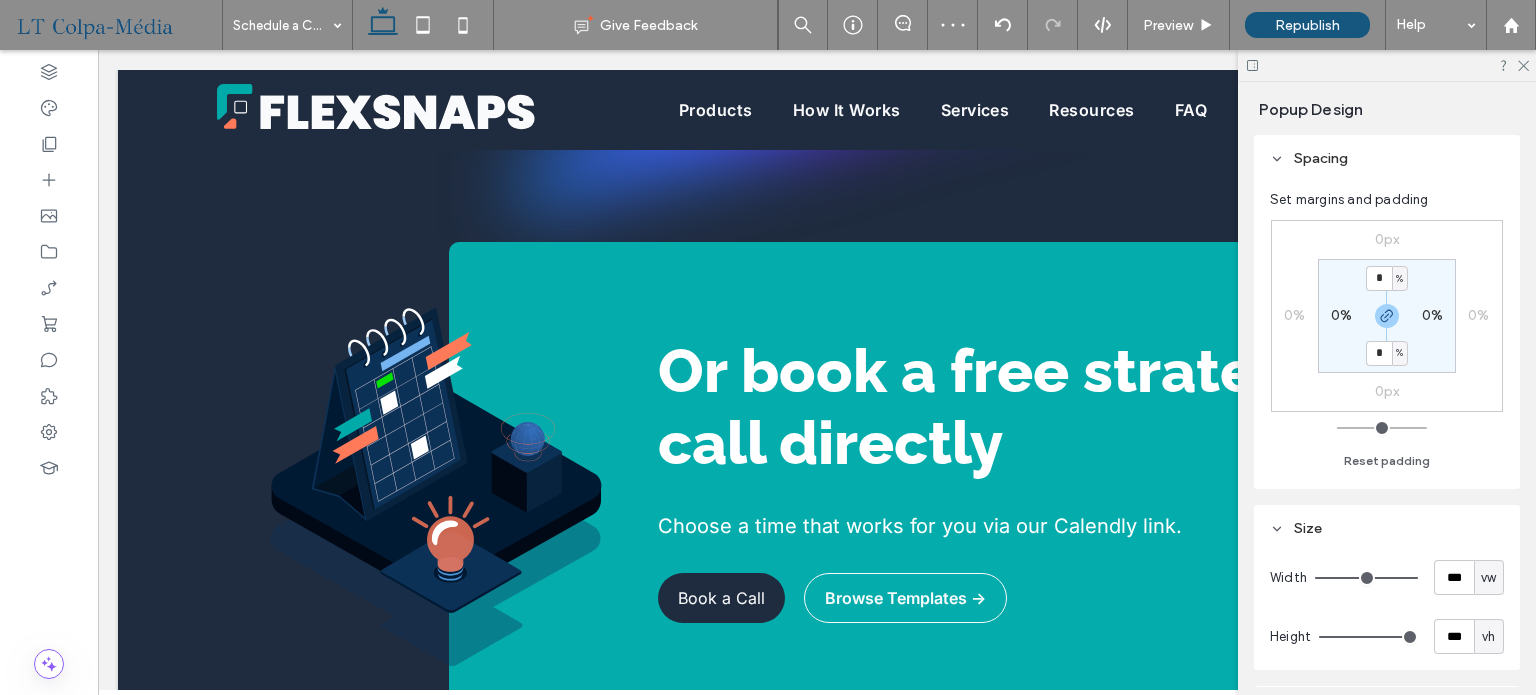 type on "**" 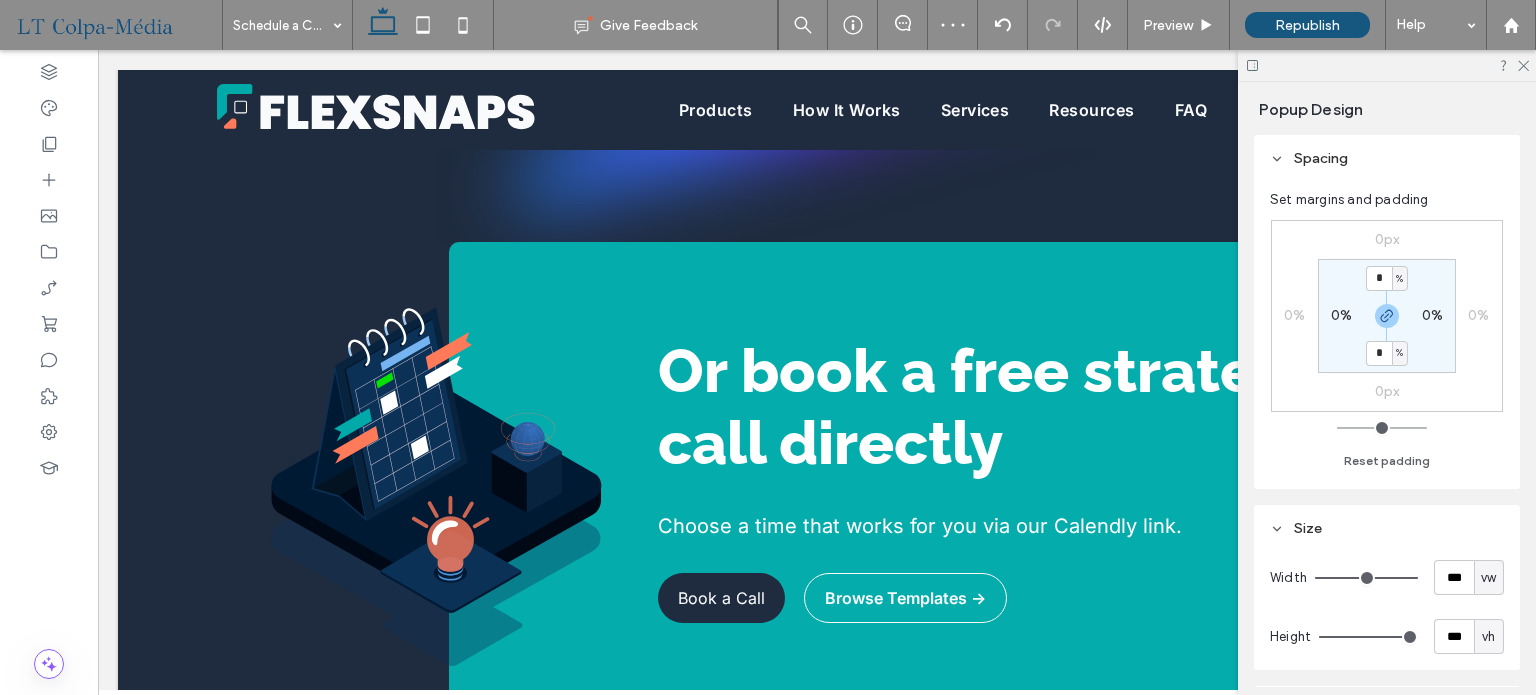 type on "**" 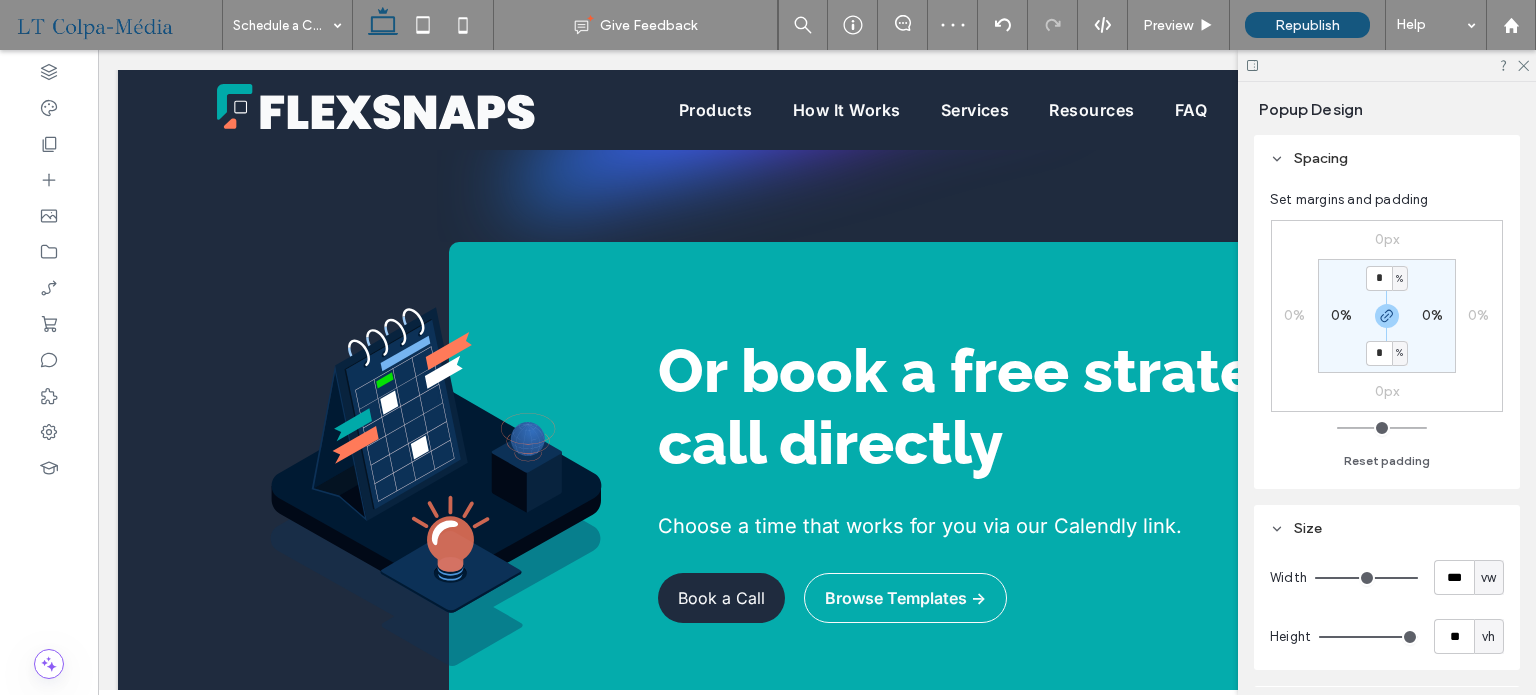 type on "**" 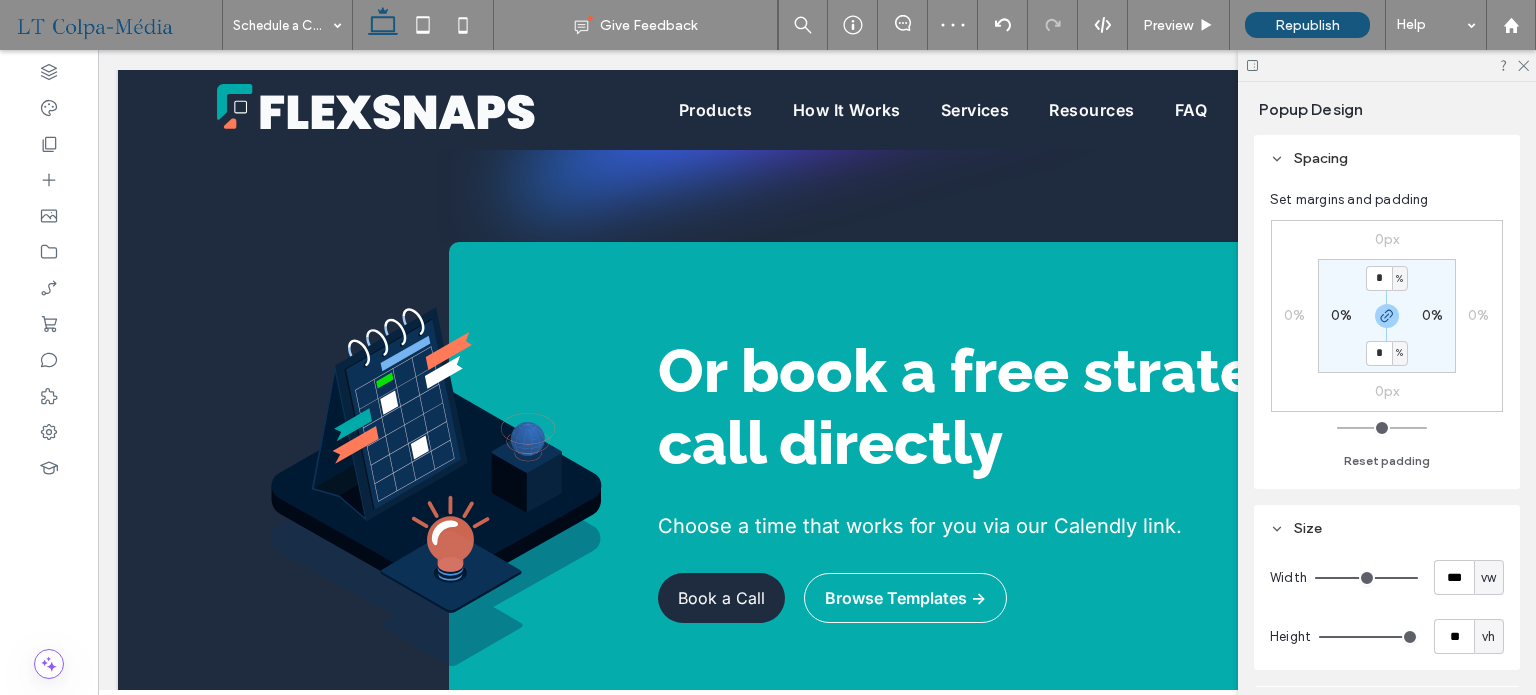 type on "**" 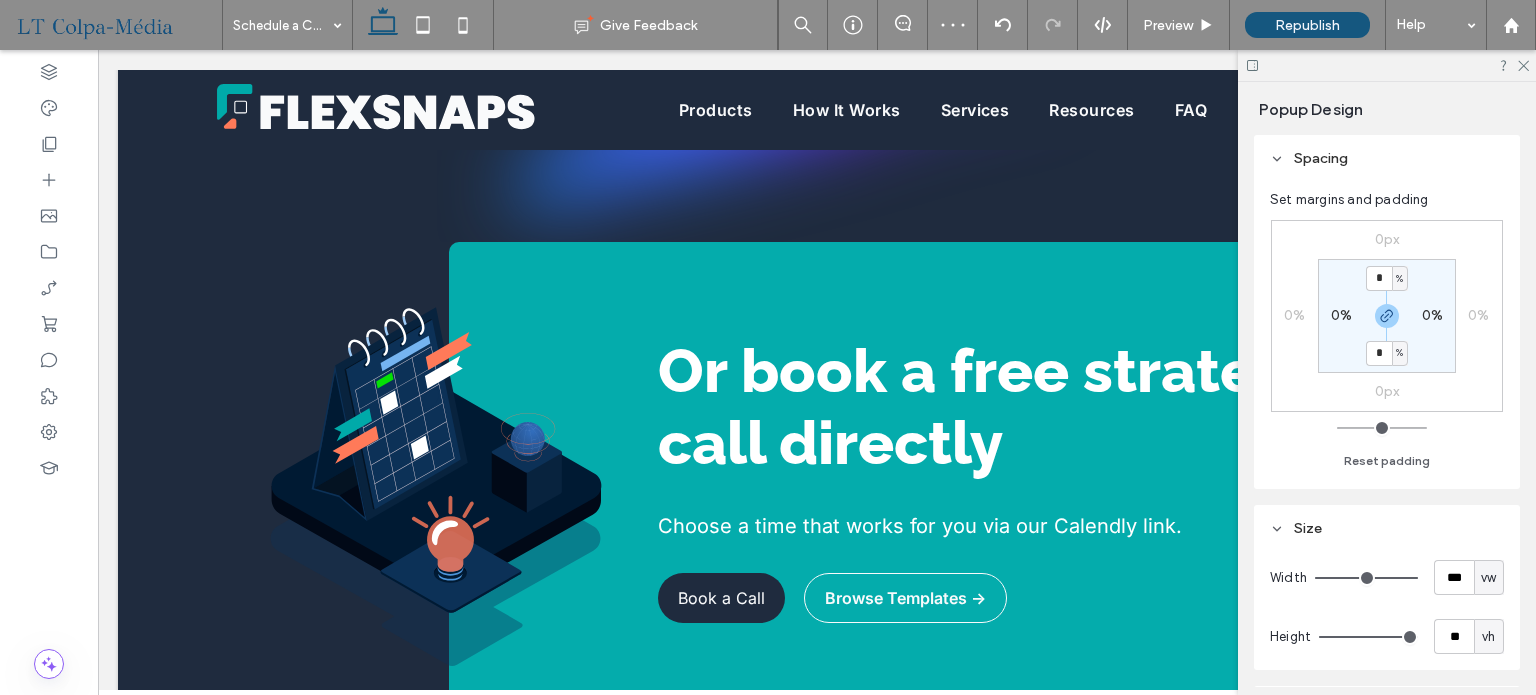 type on "***" 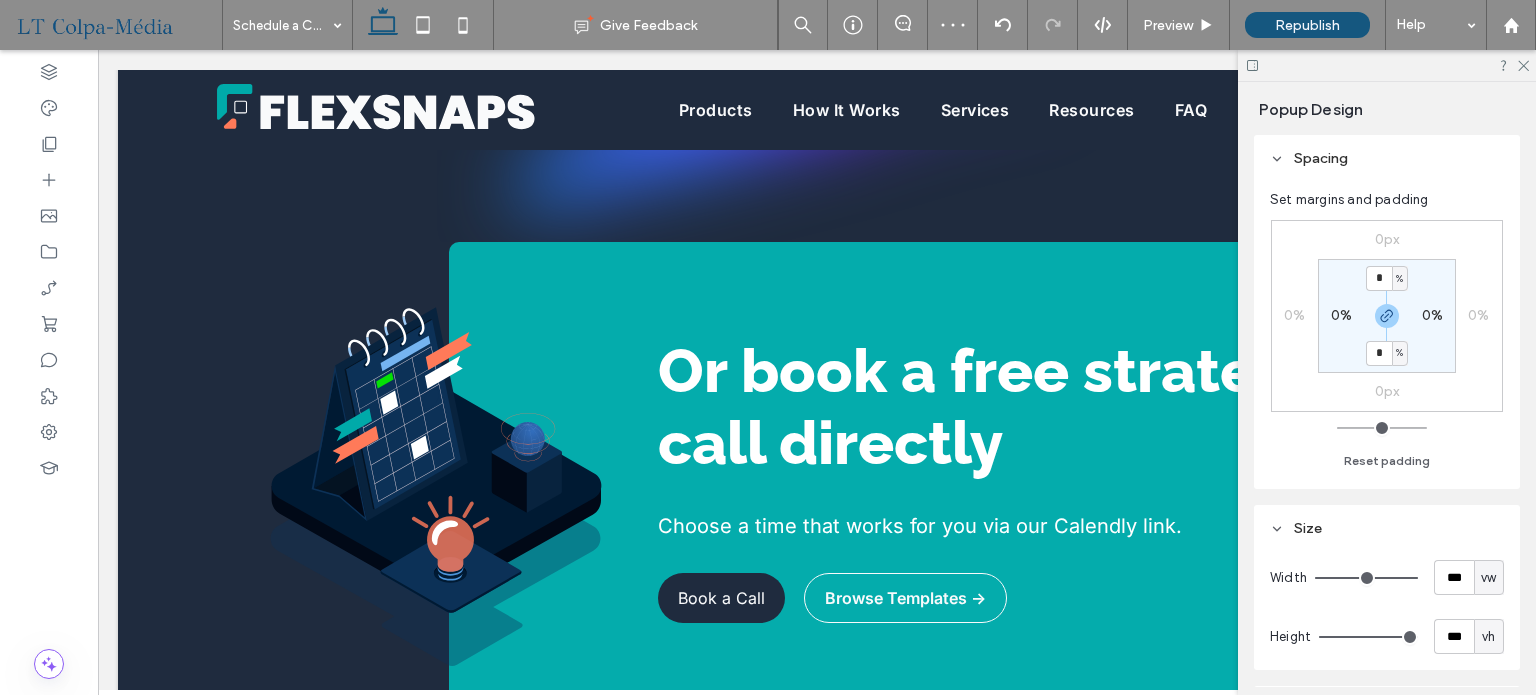 drag, startPoint x: 1396, startPoint y: 634, endPoint x: 1446, endPoint y: 631, distance: 50.08992 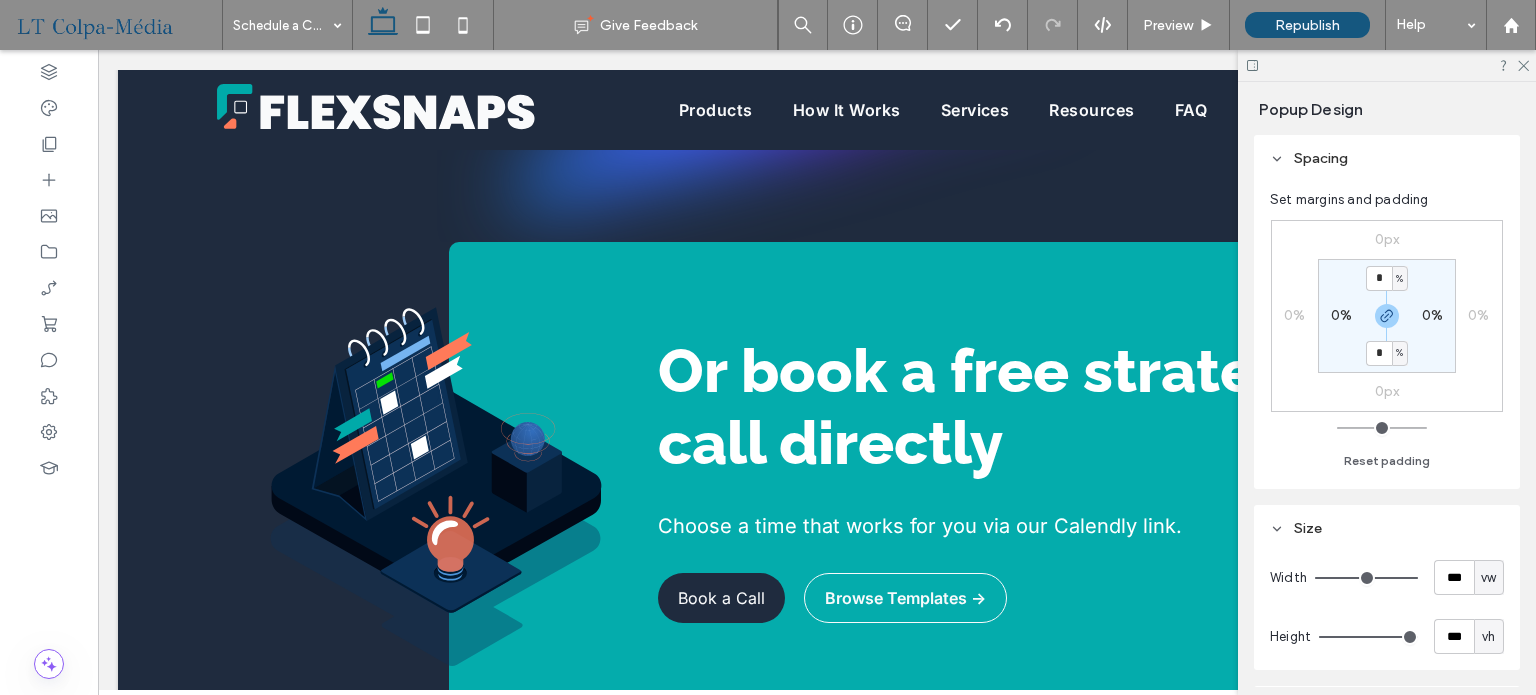 click at bounding box center [1387, 65] 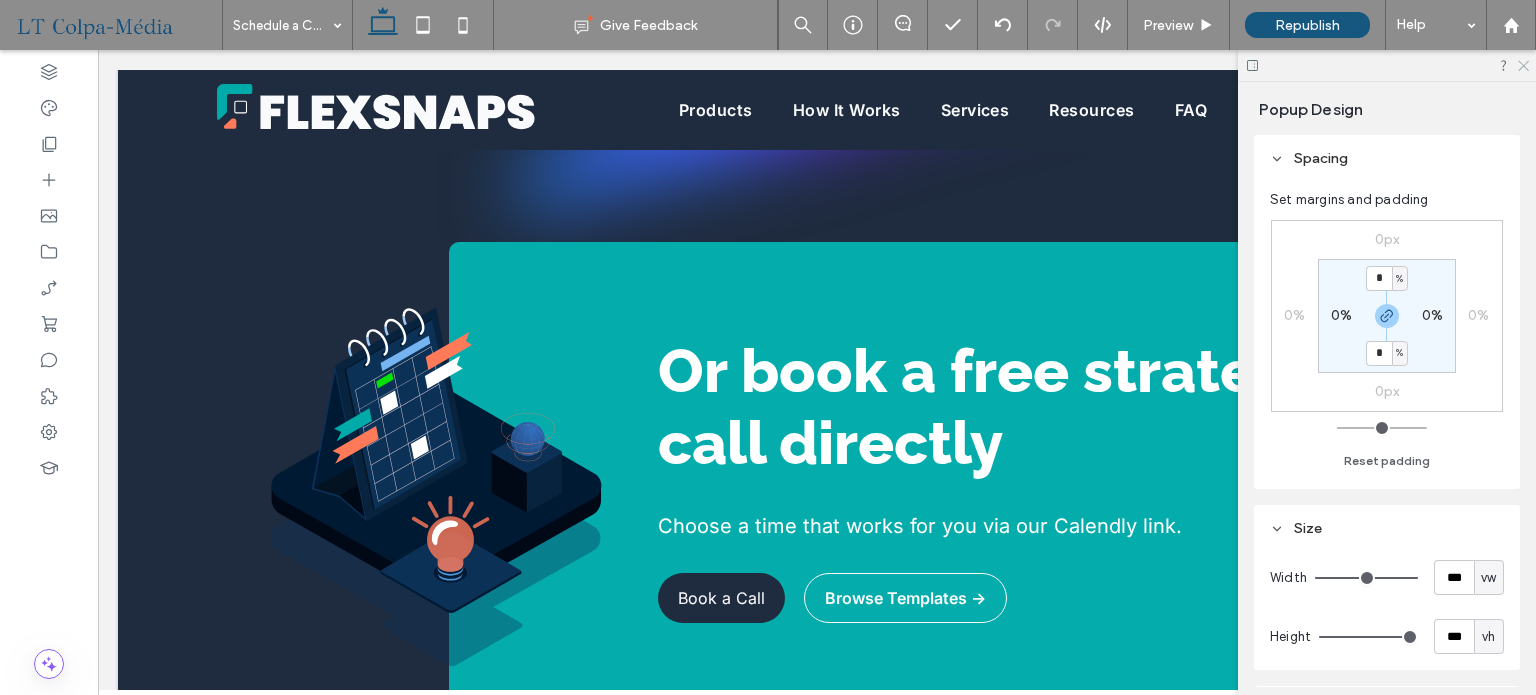 click 